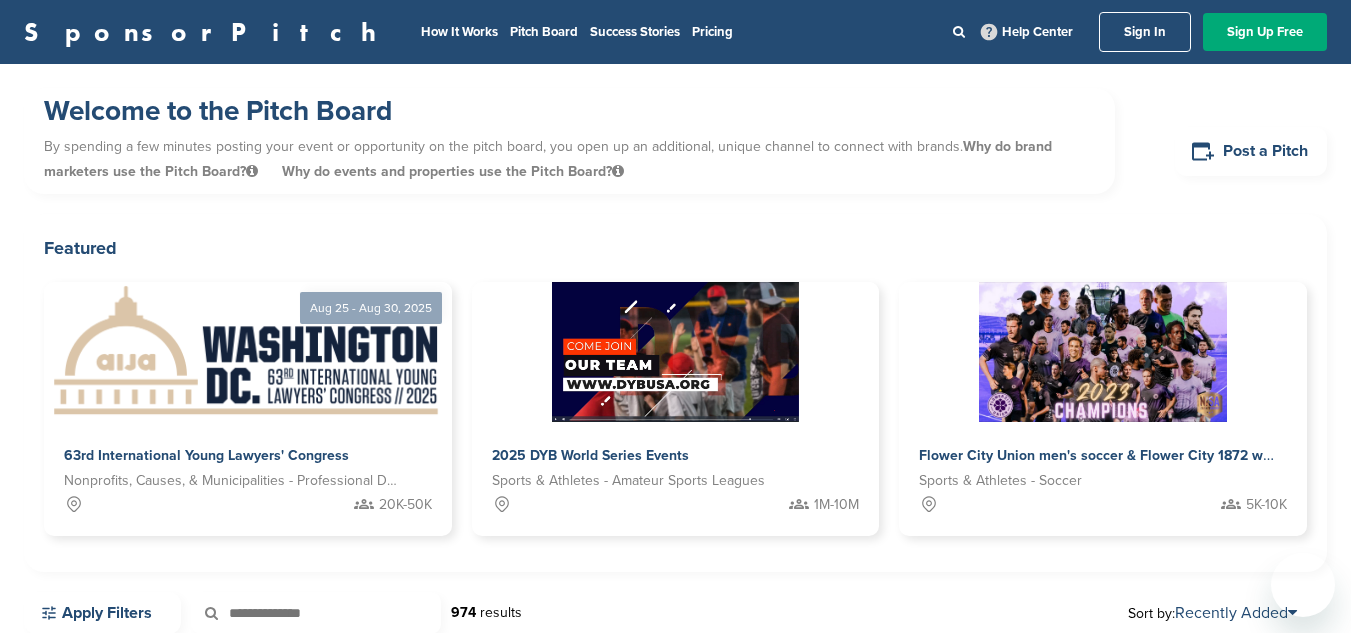 scroll, scrollTop: 608, scrollLeft: 0, axis: vertical 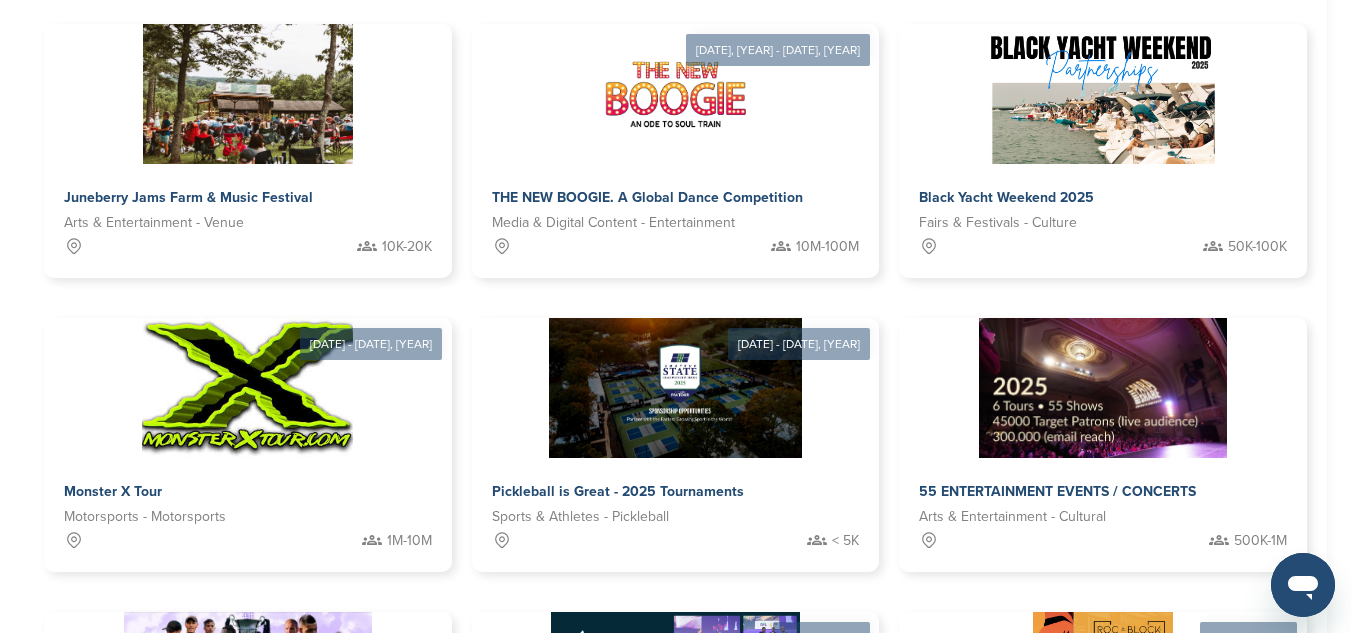 drag, startPoint x: 1343, startPoint y: 385, endPoint x: 1336, endPoint y: 397, distance: 13.892444 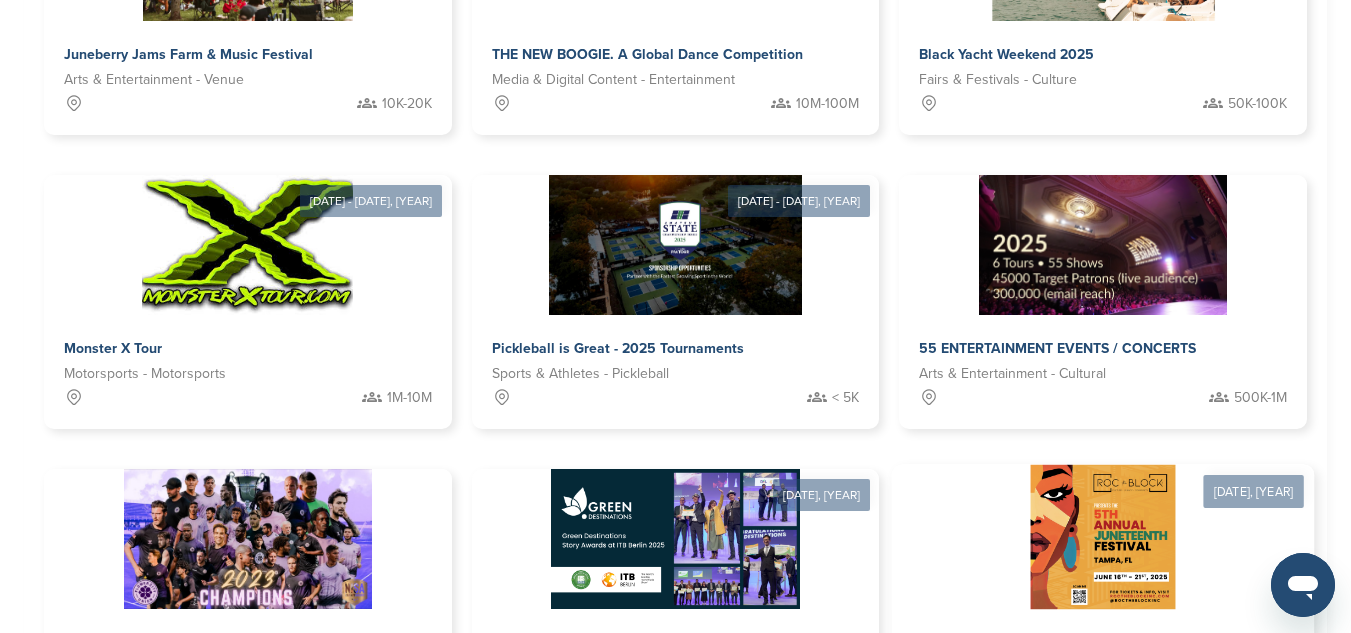 scroll, scrollTop: 1100, scrollLeft: 0, axis: vertical 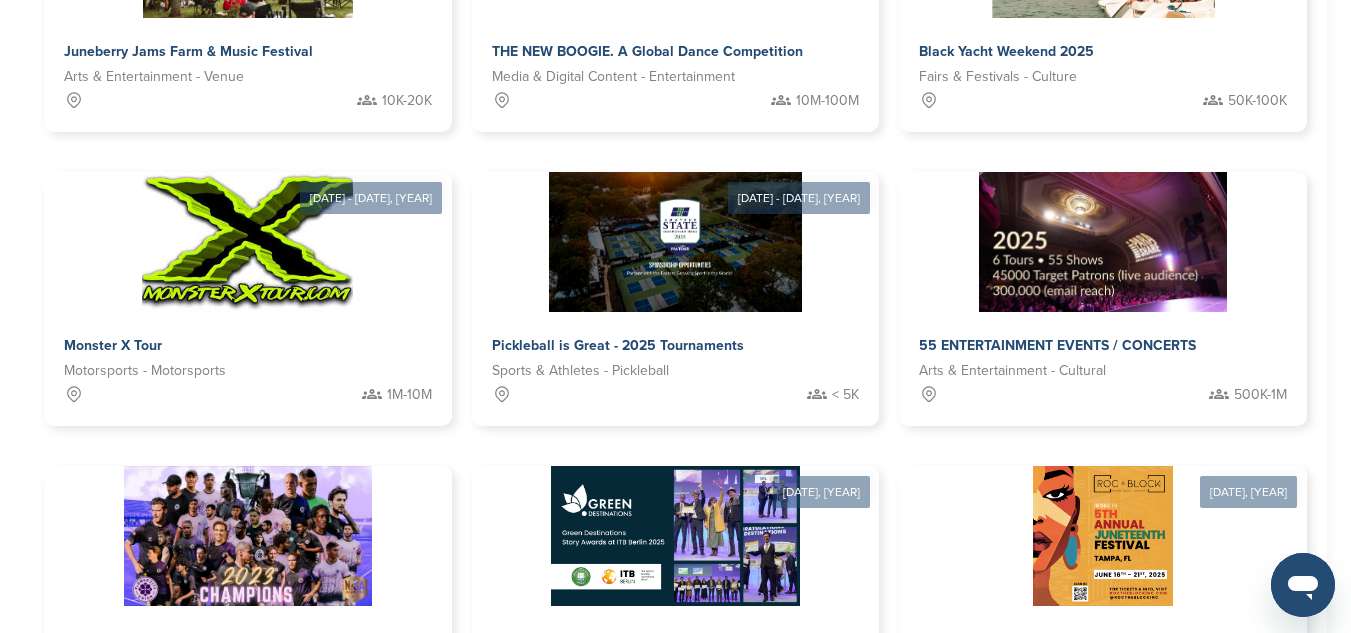 click on "13" at bounding box center [725, 782] 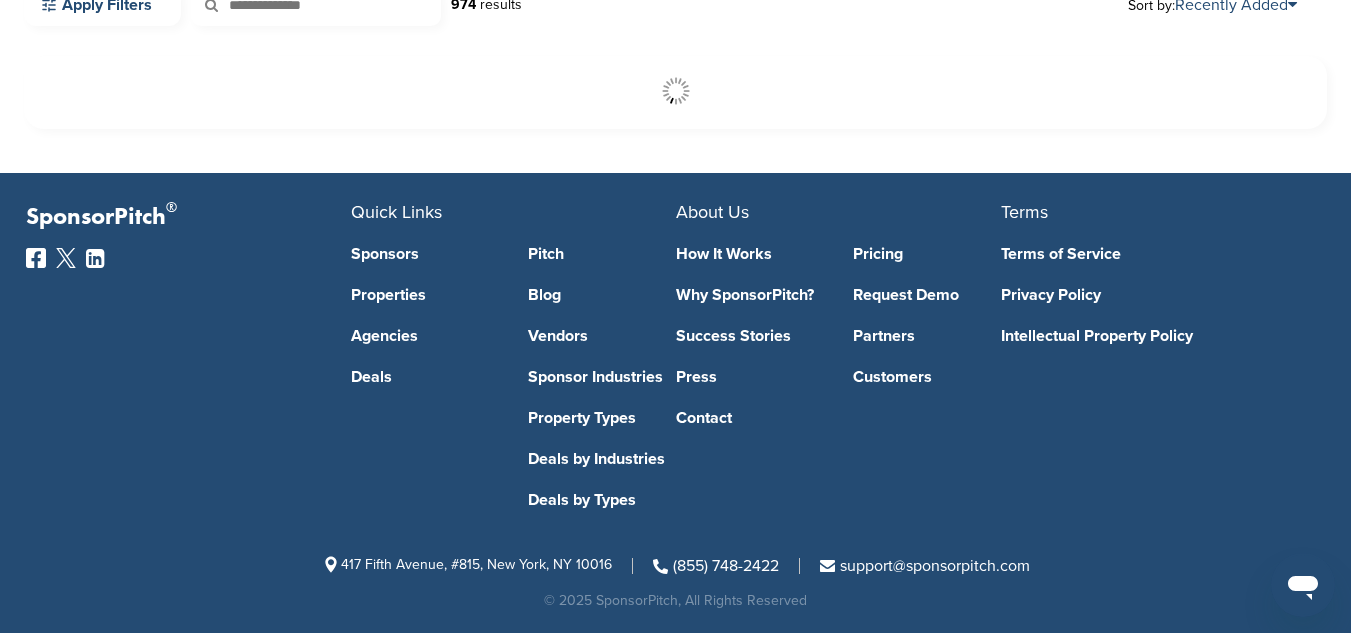 scroll, scrollTop: 608, scrollLeft: 0, axis: vertical 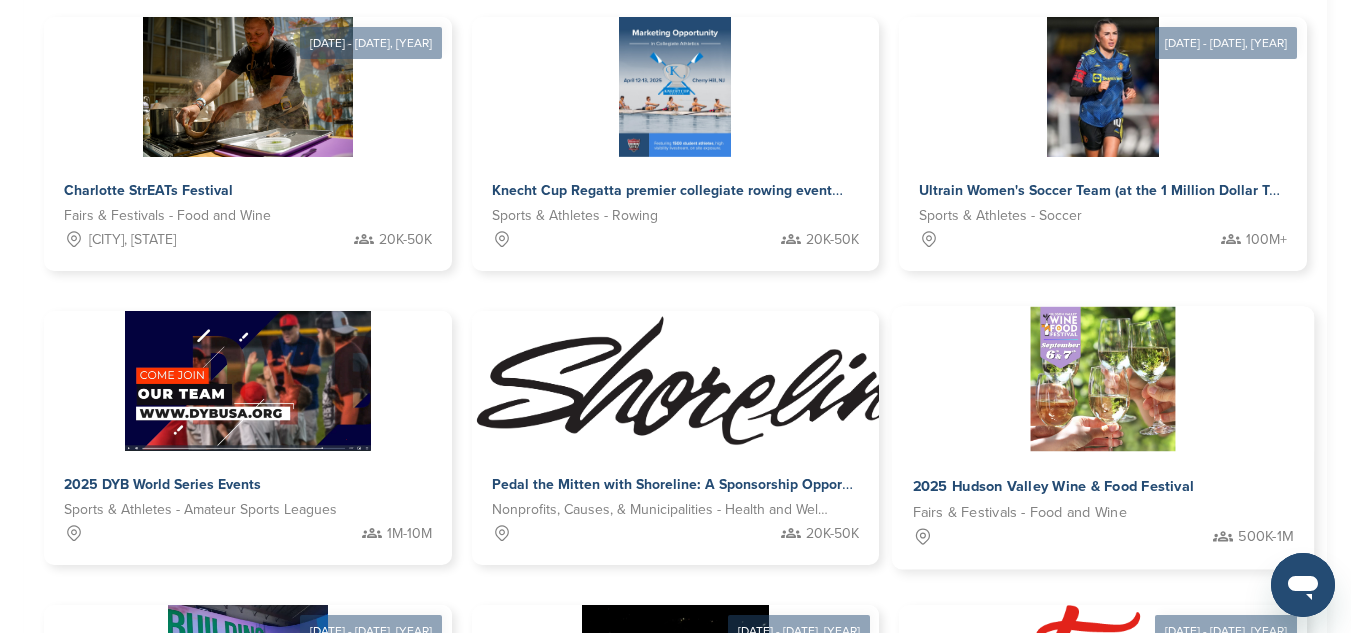 click at bounding box center [1103, 379] 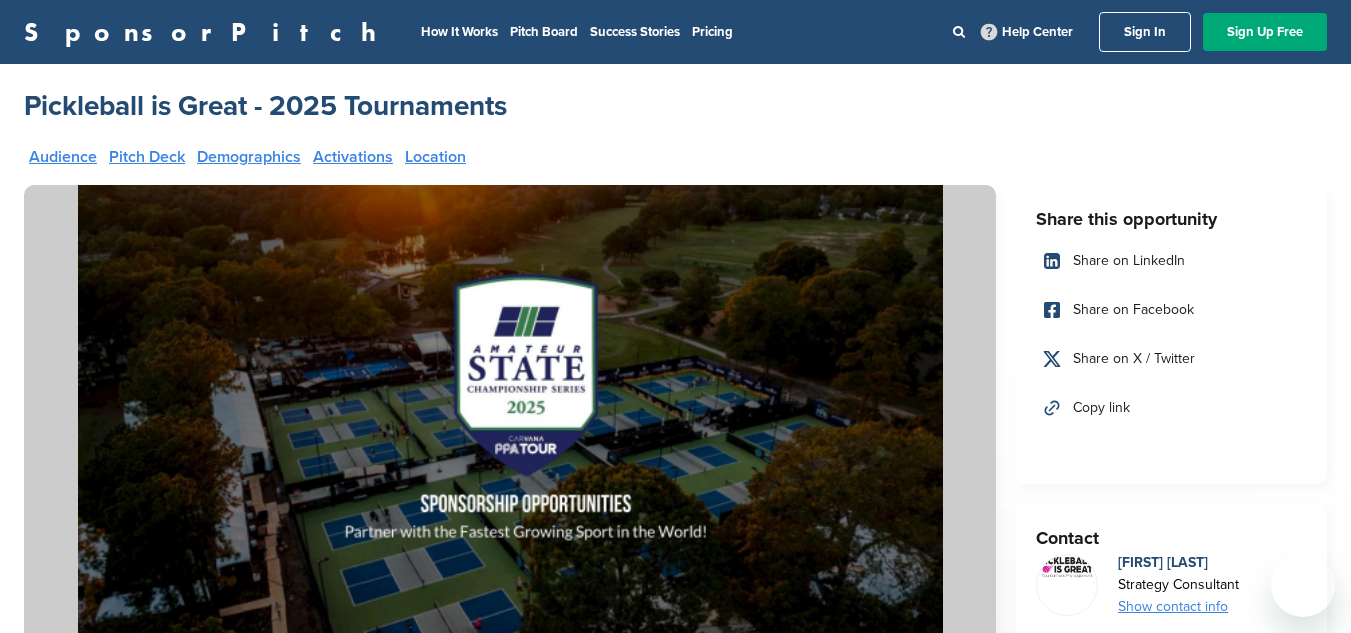 scroll, scrollTop: 0, scrollLeft: 0, axis: both 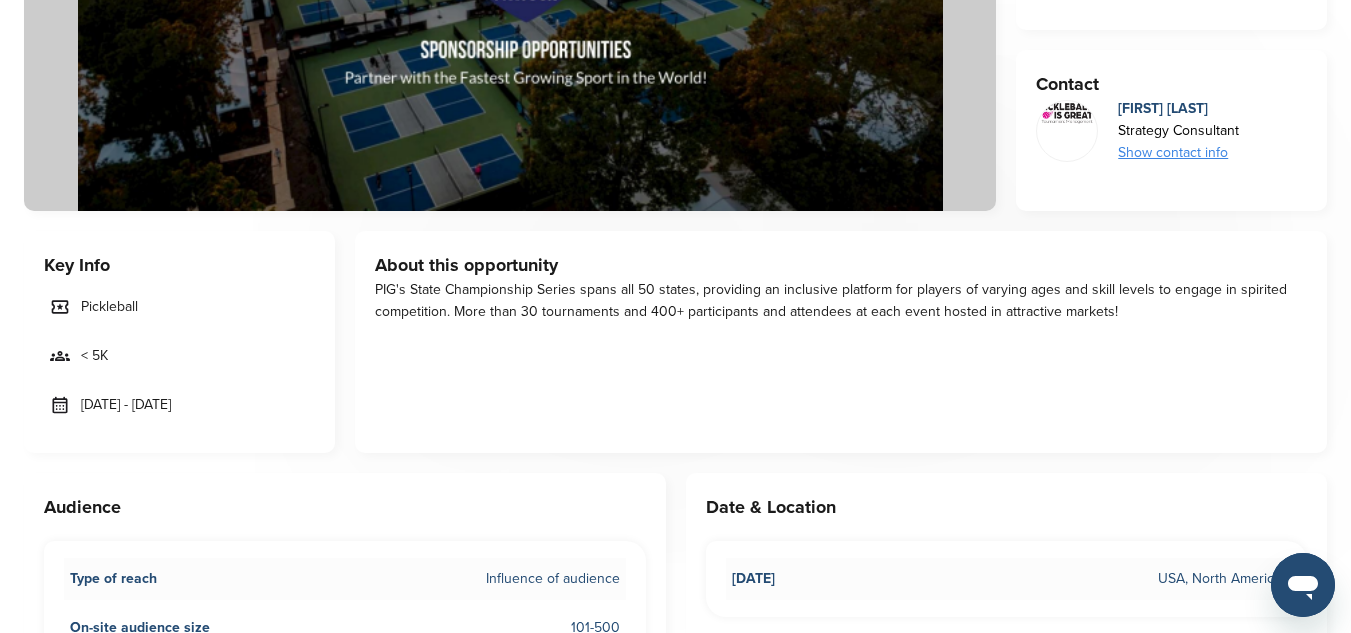 drag, startPoint x: 79, startPoint y: 402, endPoint x: 219, endPoint y: 451, distance: 148.32735 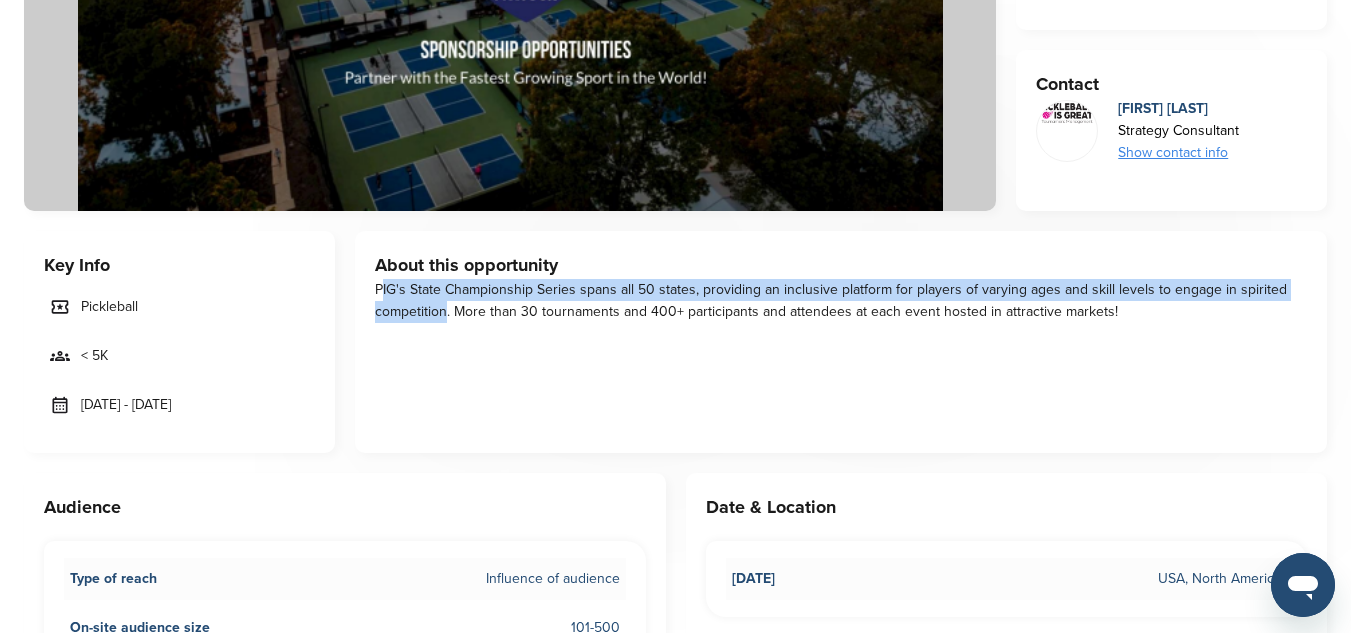 drag, startPoint x: 373, startPoint y: 295, endPoint x: 436, endPoint y: 306, distance: 63.953106 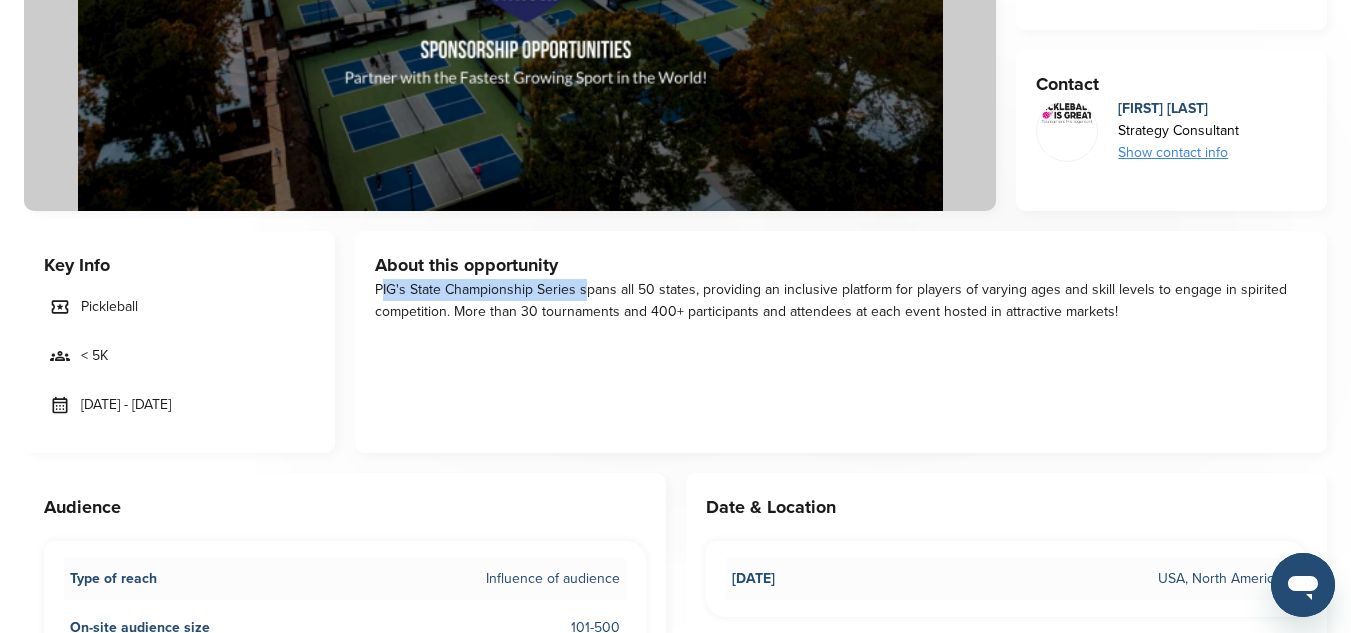 drag, startPoint x: 375, startPoint y: 294, endPoint x: 579, endPoint y: 300, distance: 204.08821 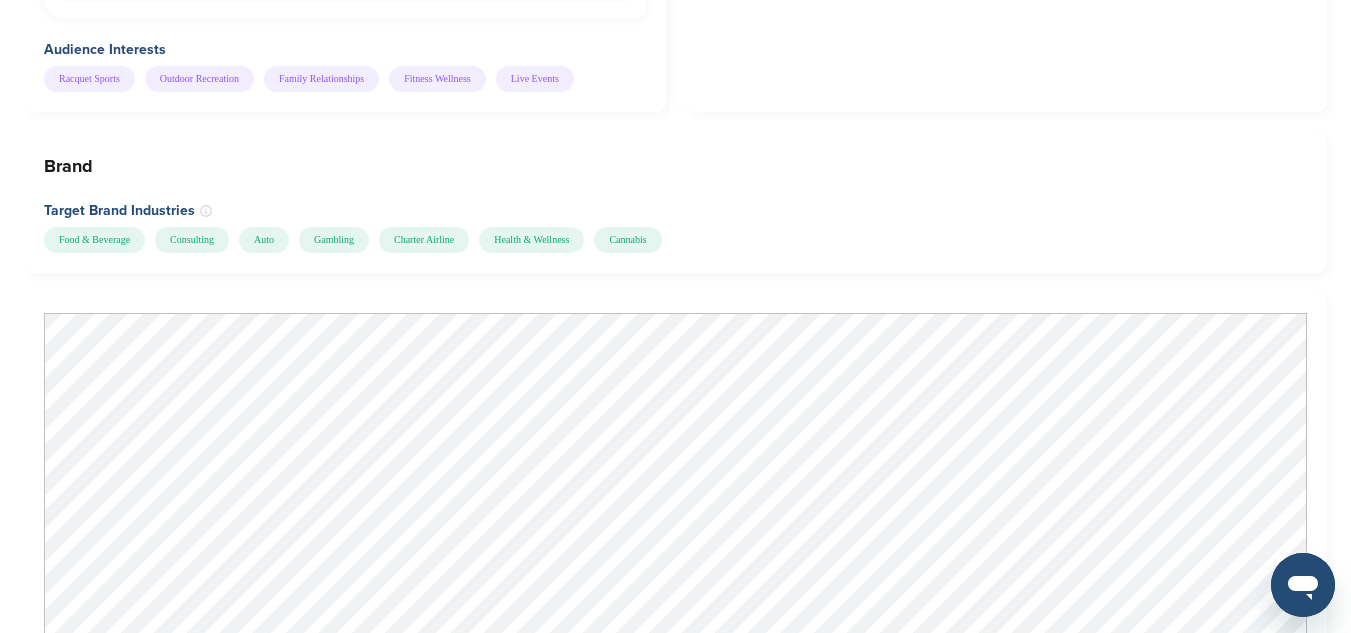 scroll, scrollTop: 1361, scrollLeft: 0, axis: vertical 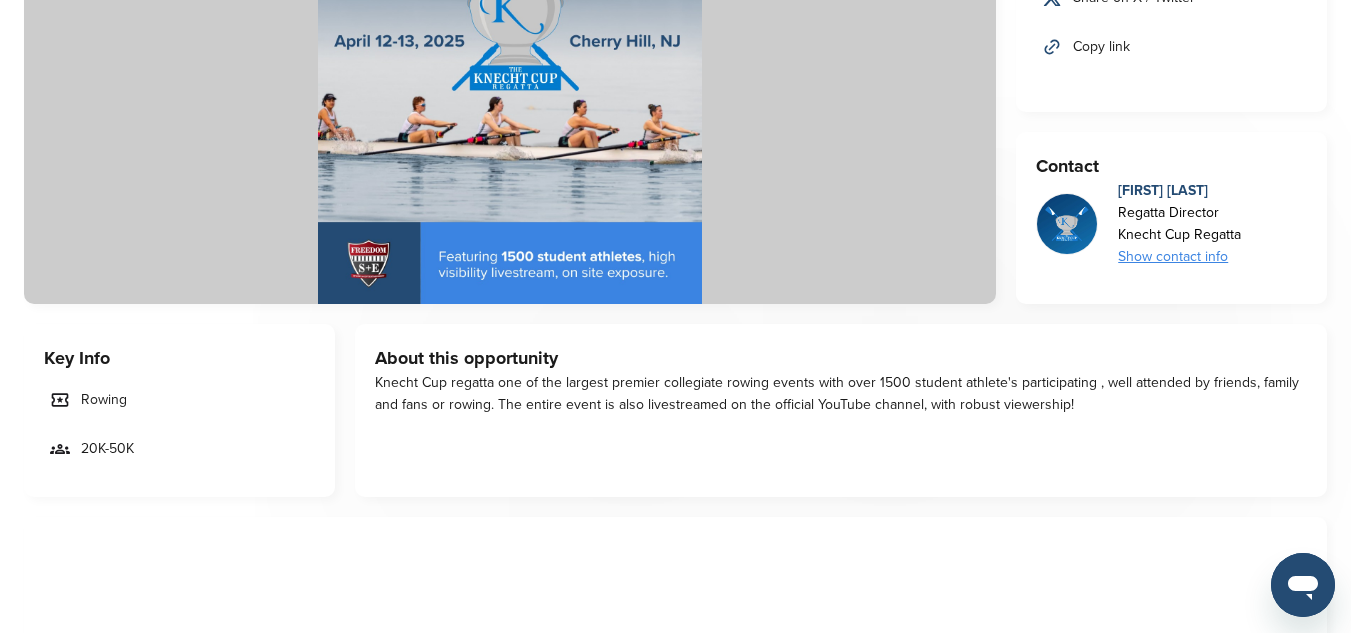 click on "Share this opportunity
Share on LinkedIn
Share on Facebook
Share on X / Twitter
Copy link
Contact
Laura Ana Blanche
Regatta Director
Knecht Cup Regatta
Show contact info
Log In or Sign Up Free for full access to the marketplace as well as sponsorship data and contact info.
Free
✓
Find out who you should be talking to or pitching
✓
Access valuable info on the brands and properties that are the best fit for you
✓
Find key contacts 5x faster and book more sponsorship meetings than ever before
Sign Up Free
Already signed up? Log in →
Key Info
Rowing
20K-50K
About this opportunity
Audience
Type of reach
Size of audience
On-site audience size
2K-5K
Media audience size" at bounding box center [675, 2119] 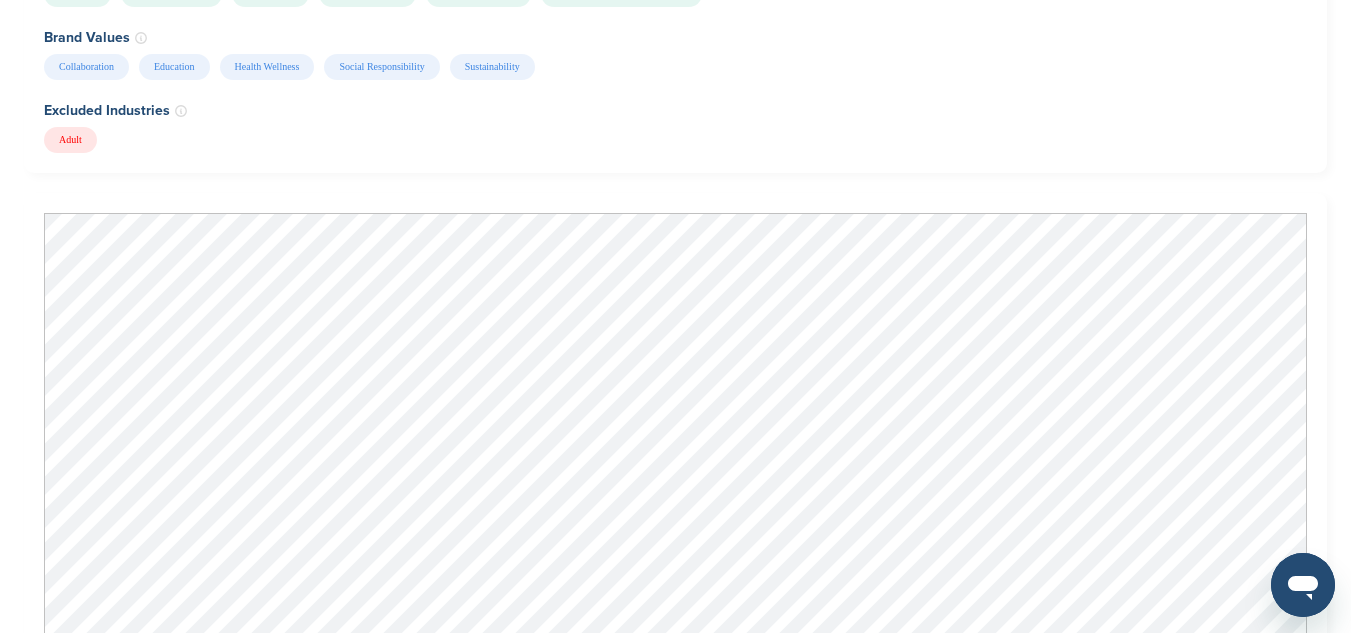 scroll, scrollTop: 2150, scrollLeft: 0, axis: vertical 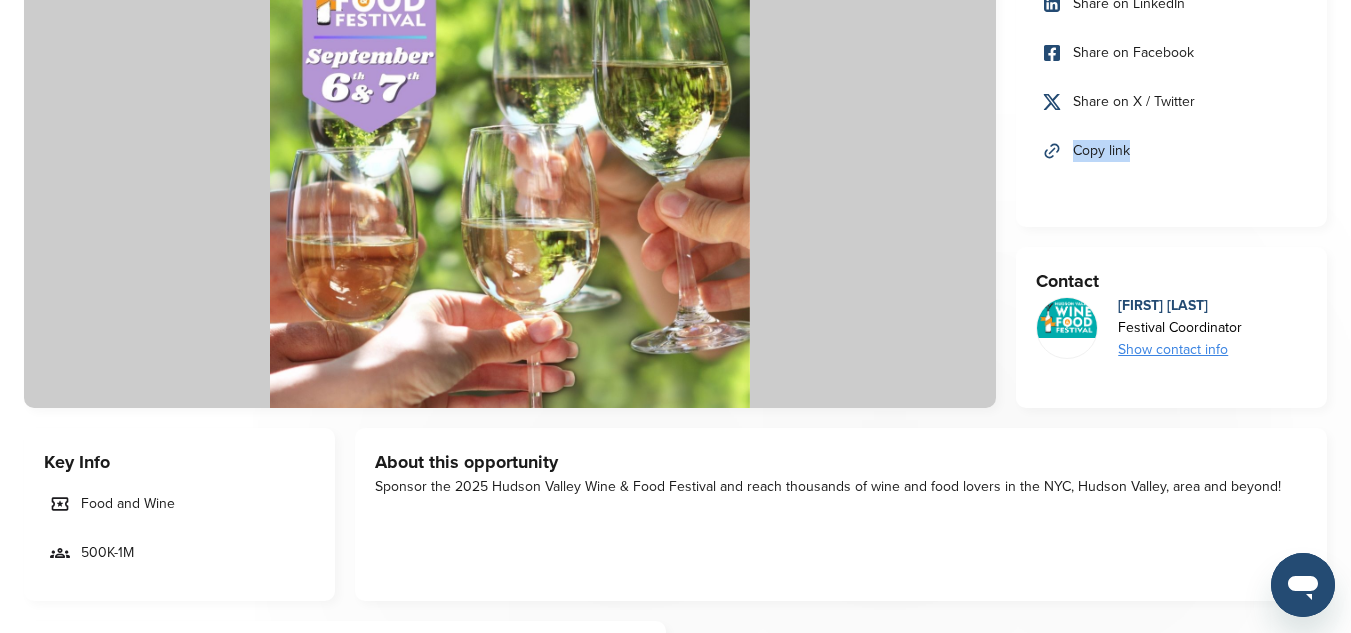 drag, startPoint x: 1350, startPoint y: 86, endPoint x: 1361, endPoint y: 156, distance: 70.85902 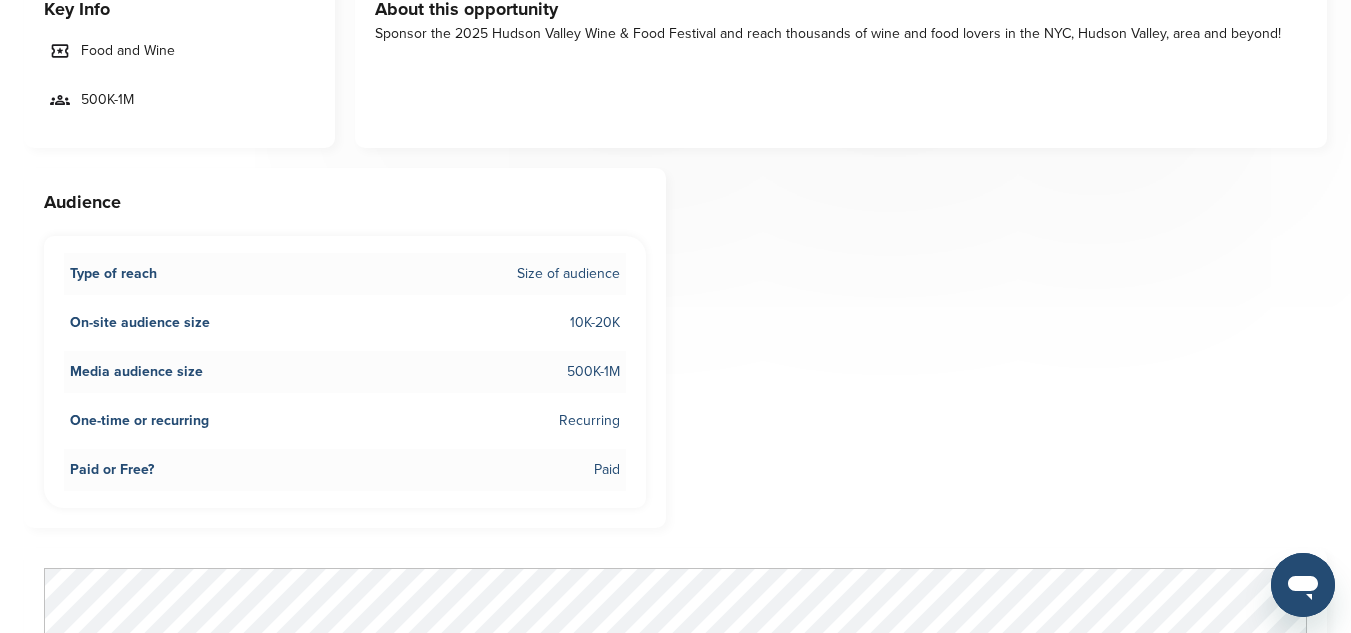 scroll, scrollTop: 622, scrollLeft: 0, axis: vertical 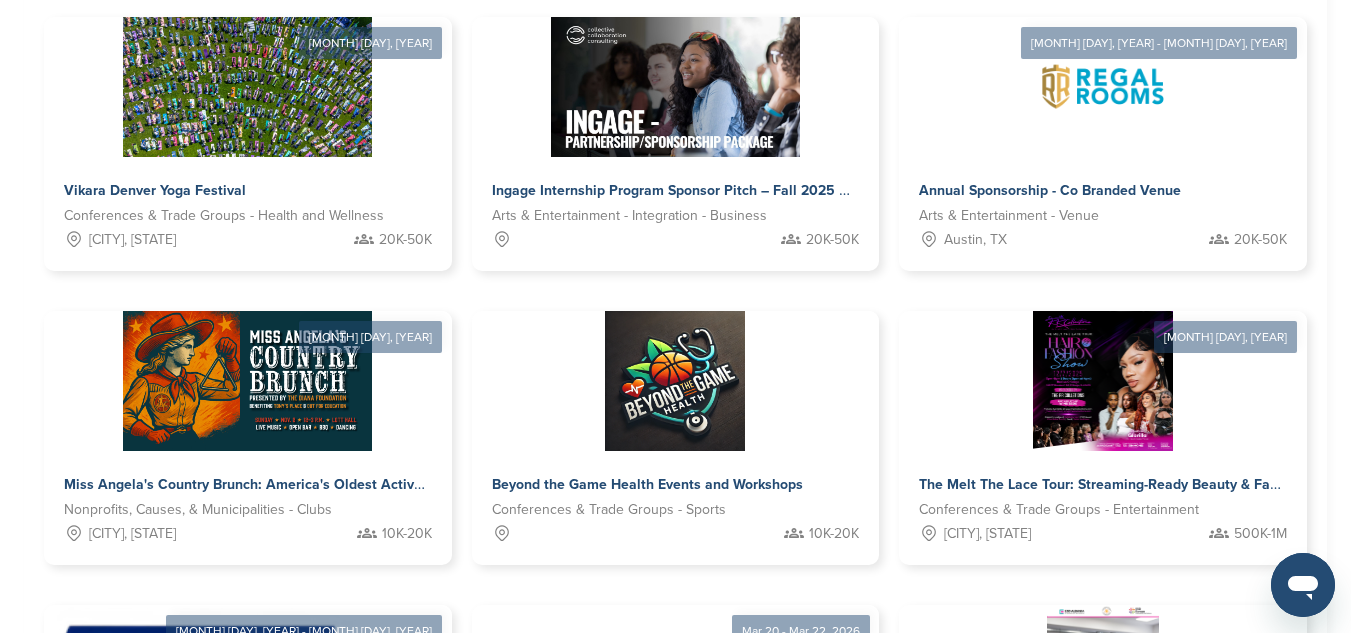click on "3" at bounding box center (668, 921) 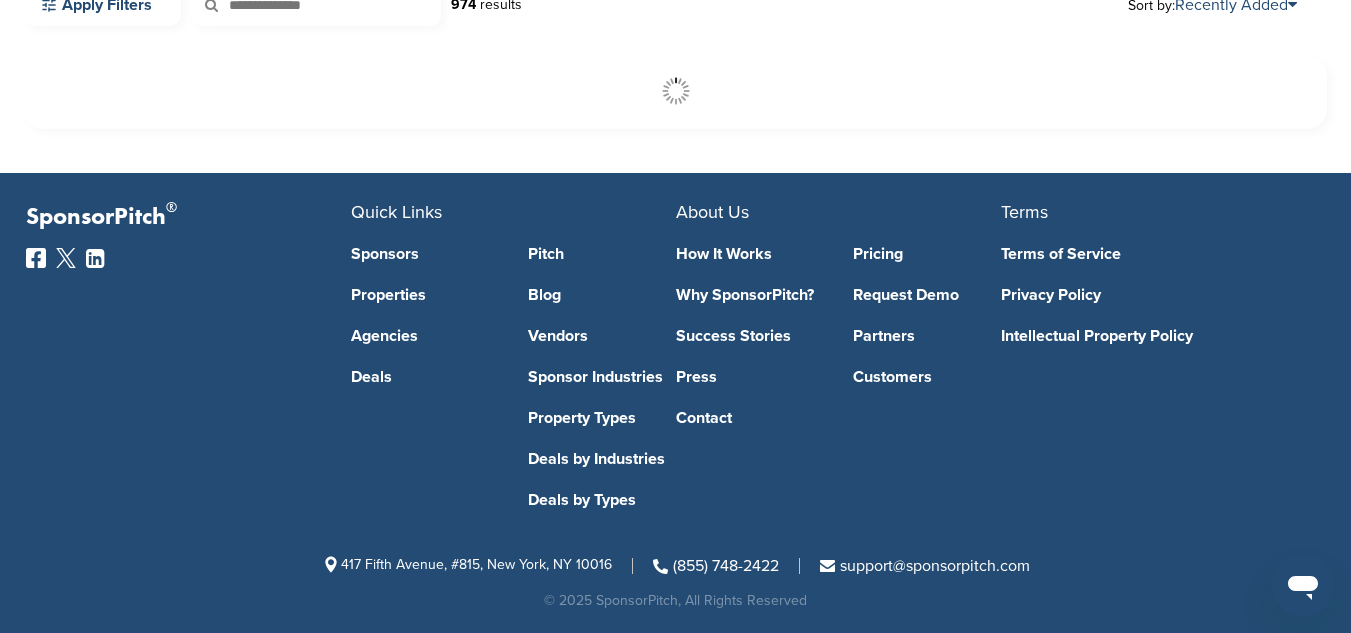 scroll, scrollTop: 608, scrollLeft: 0, axis: vertical 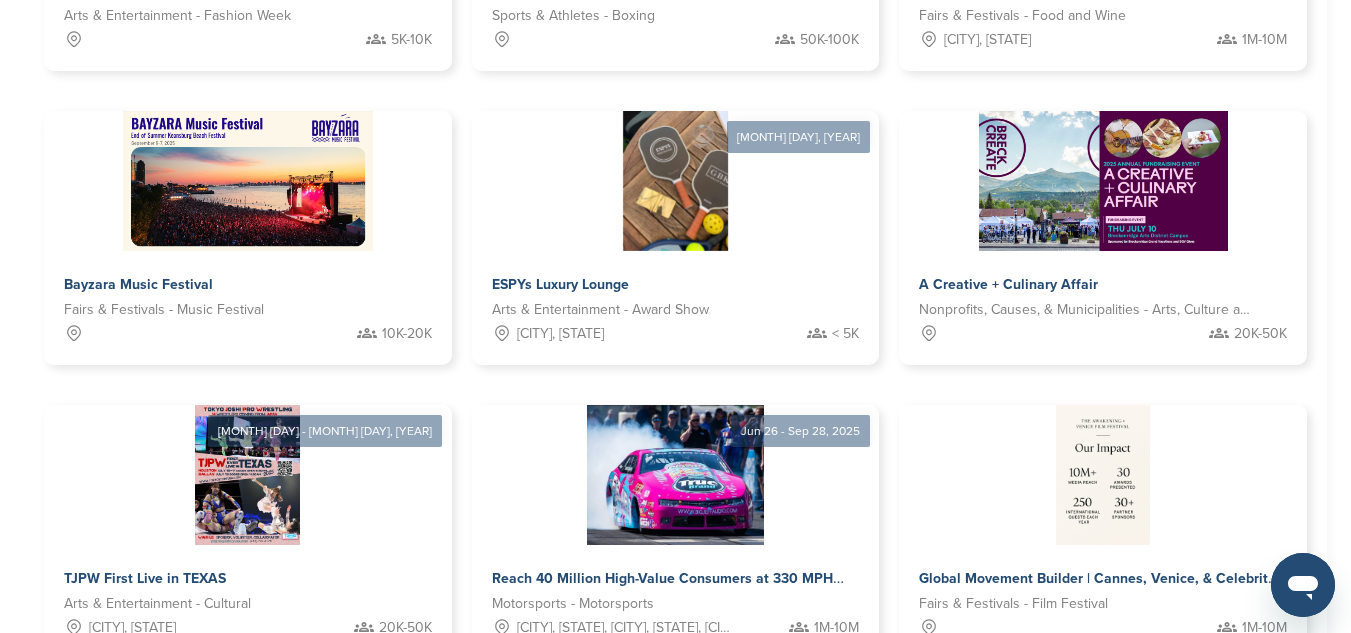 click on "4" at bounding box center [693, 721] 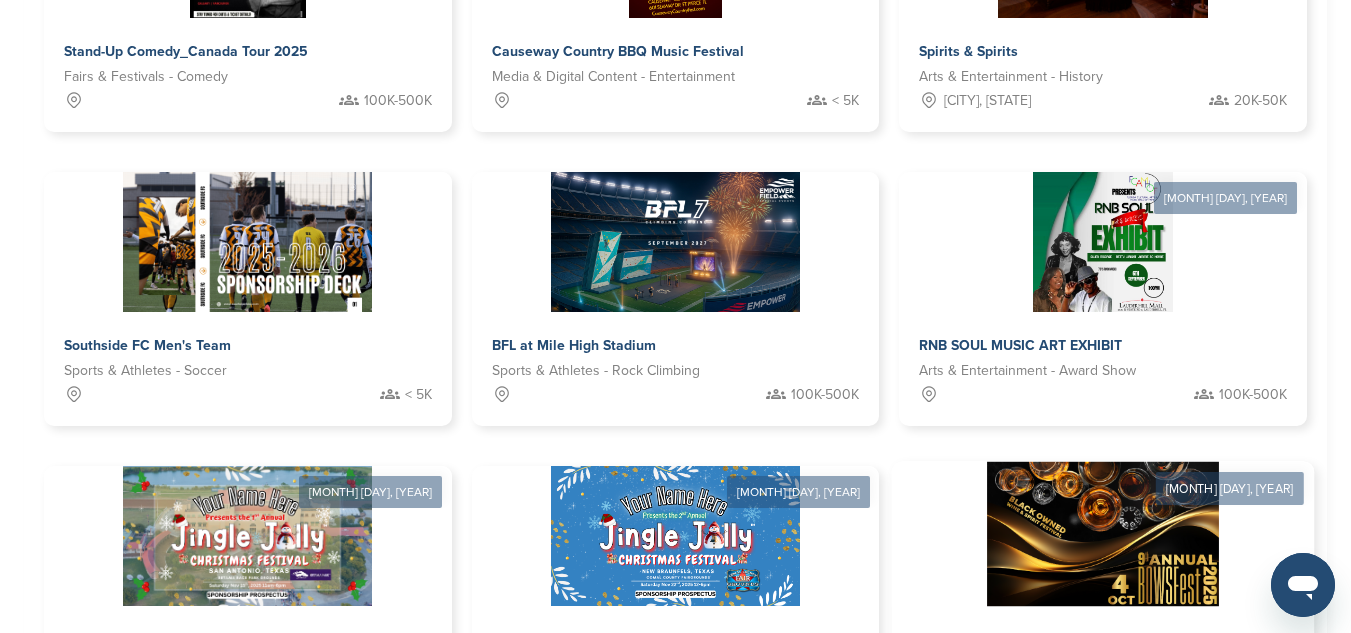 scroll, scrollTop: 1039, scrollLeft: 0, axis: vertical 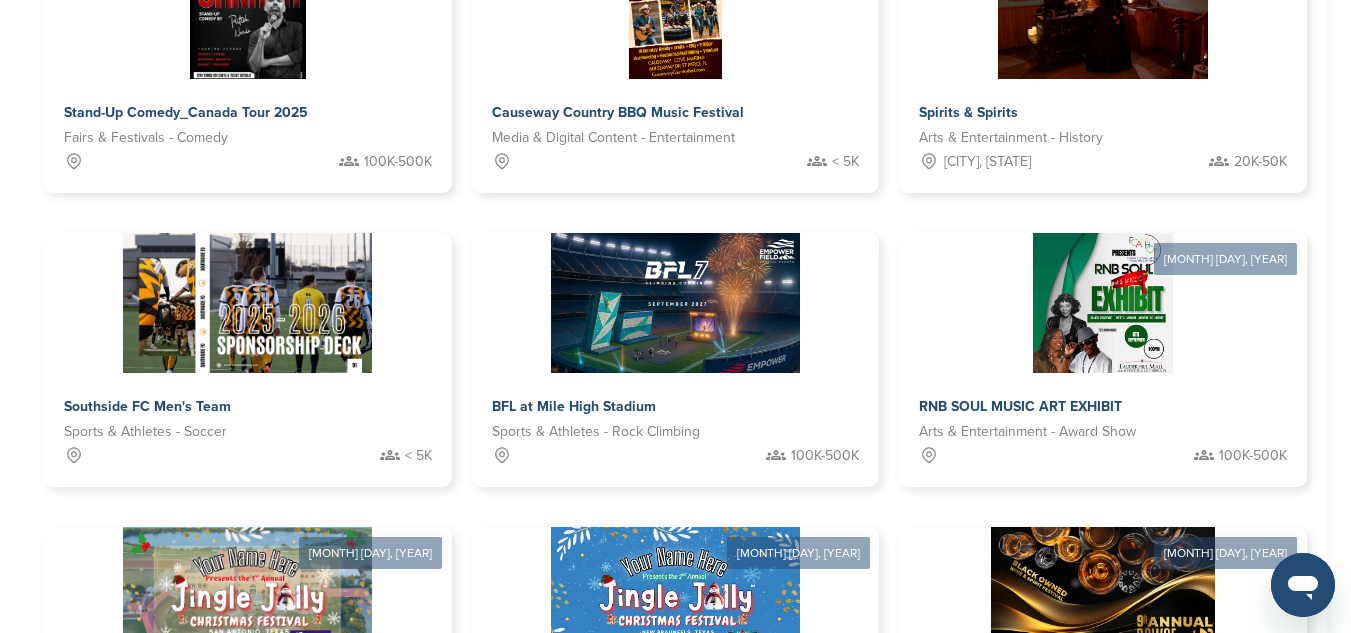 click on "5" at bounding box center [718, 843] 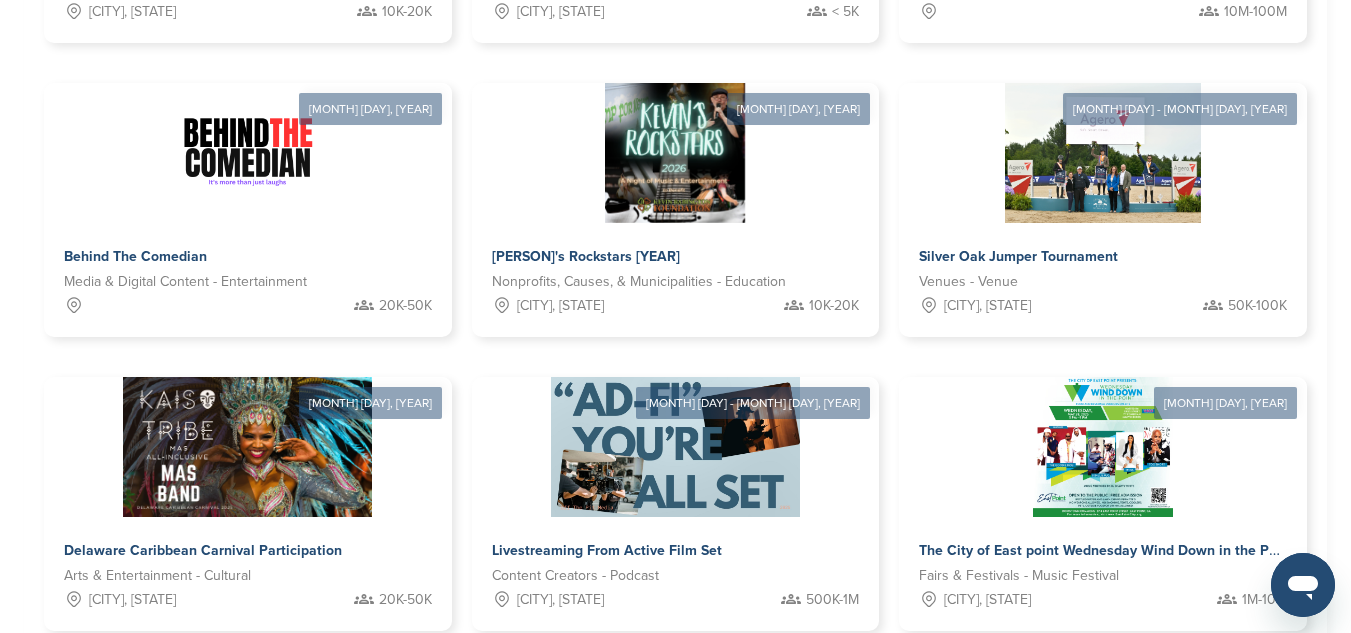 scroll, scrollTop: 1204, scrollLeft: 0, axis: vertical 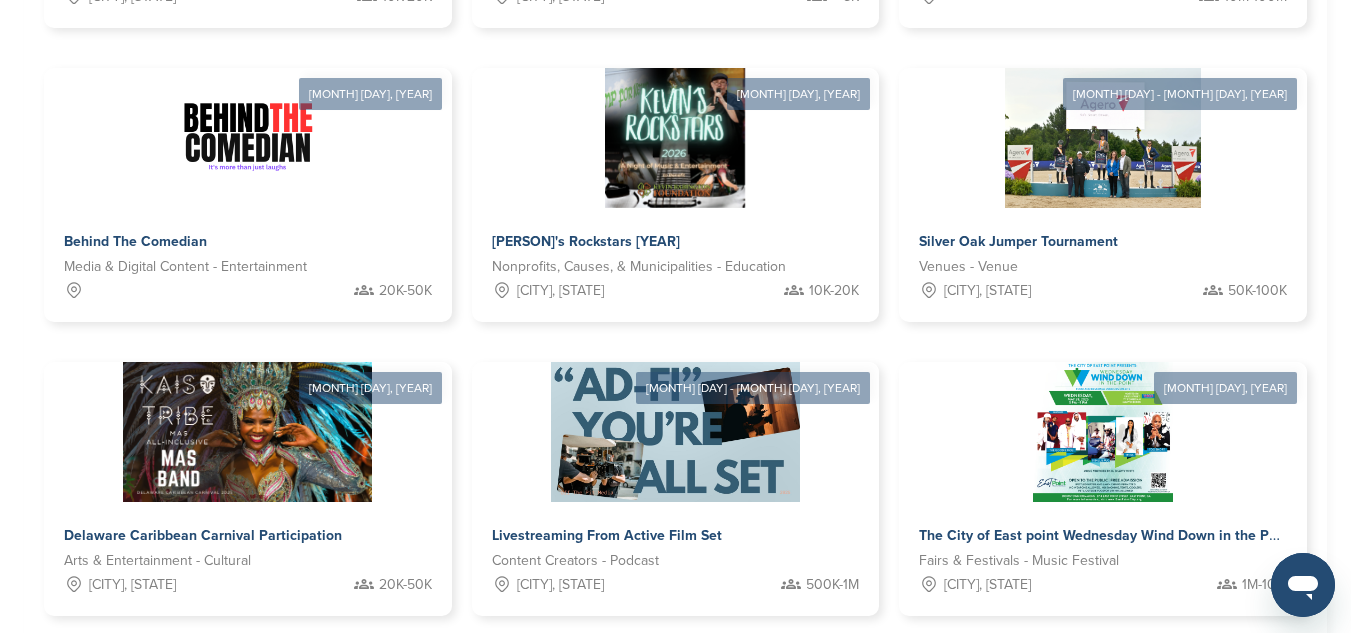 click on "6" at bounding box center (743, 678) 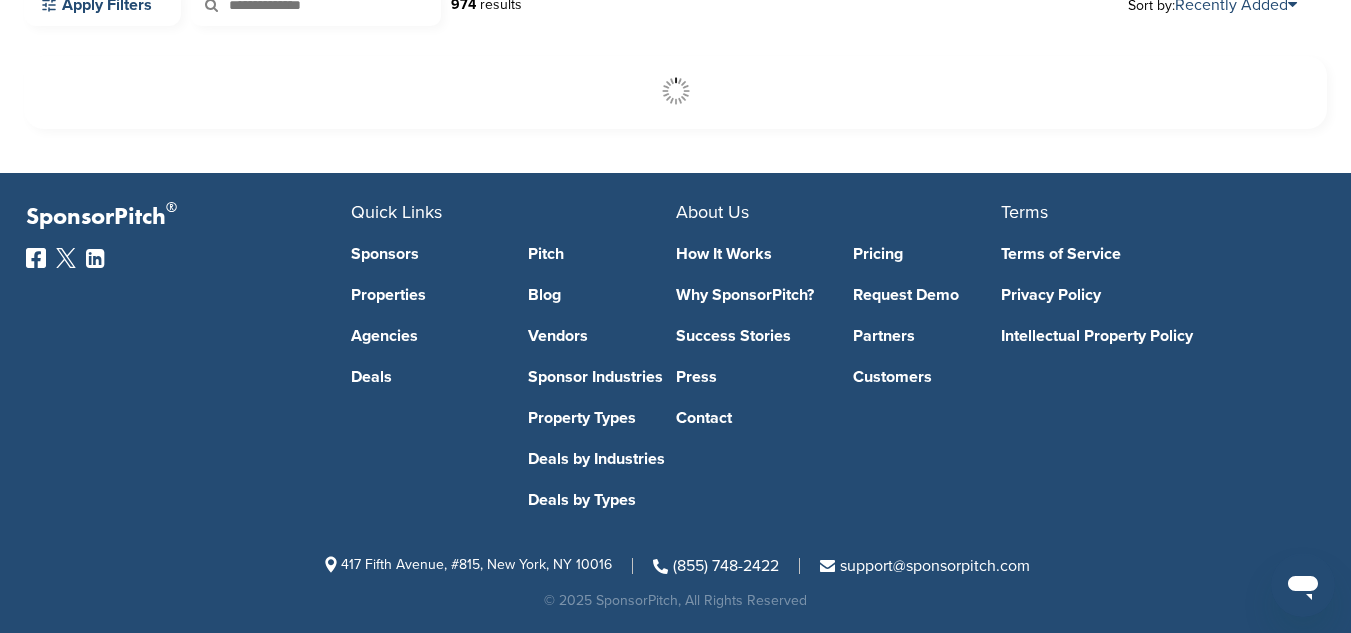 scroll, scrollTop: 608, scrollLeft: 0, axis: vertical 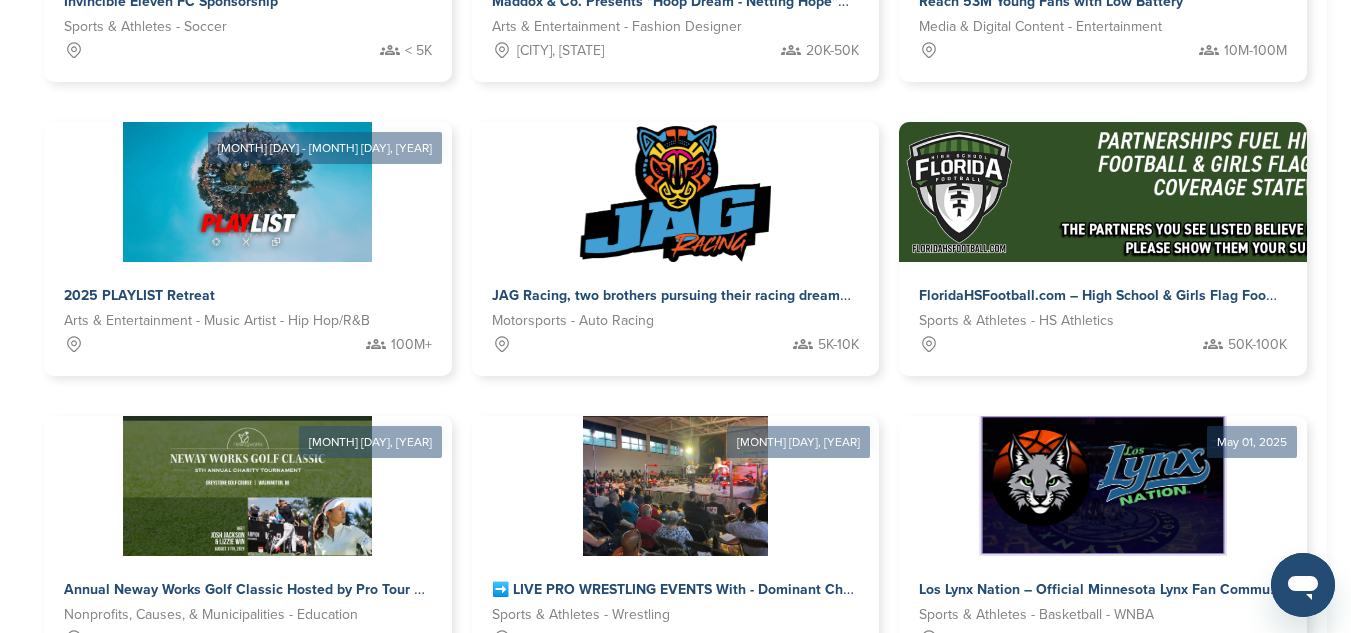 click on "7" at bounding box center (725, 732) 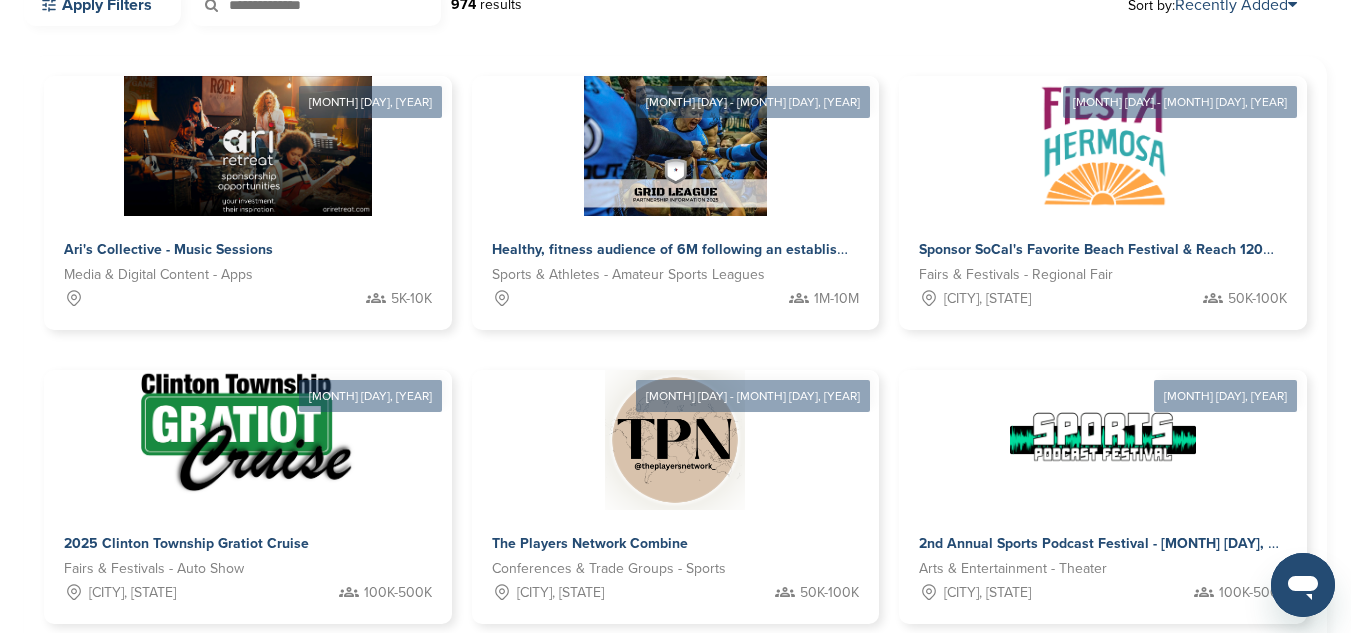 drag, startPoint x: 1348, startPoint y: 250, endPoint x: 1354, endPoint y: 314, distance: 64.28063 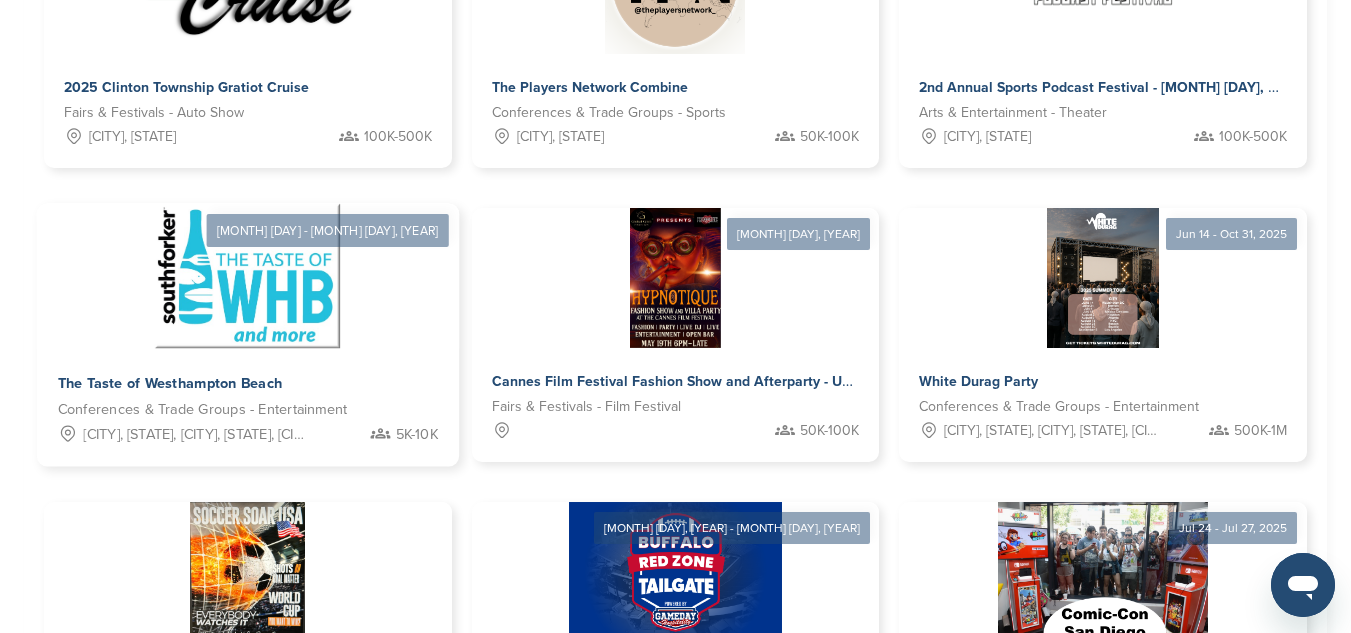scroll, scrollTop: 608, scrollLeft: 0, axis: vertical 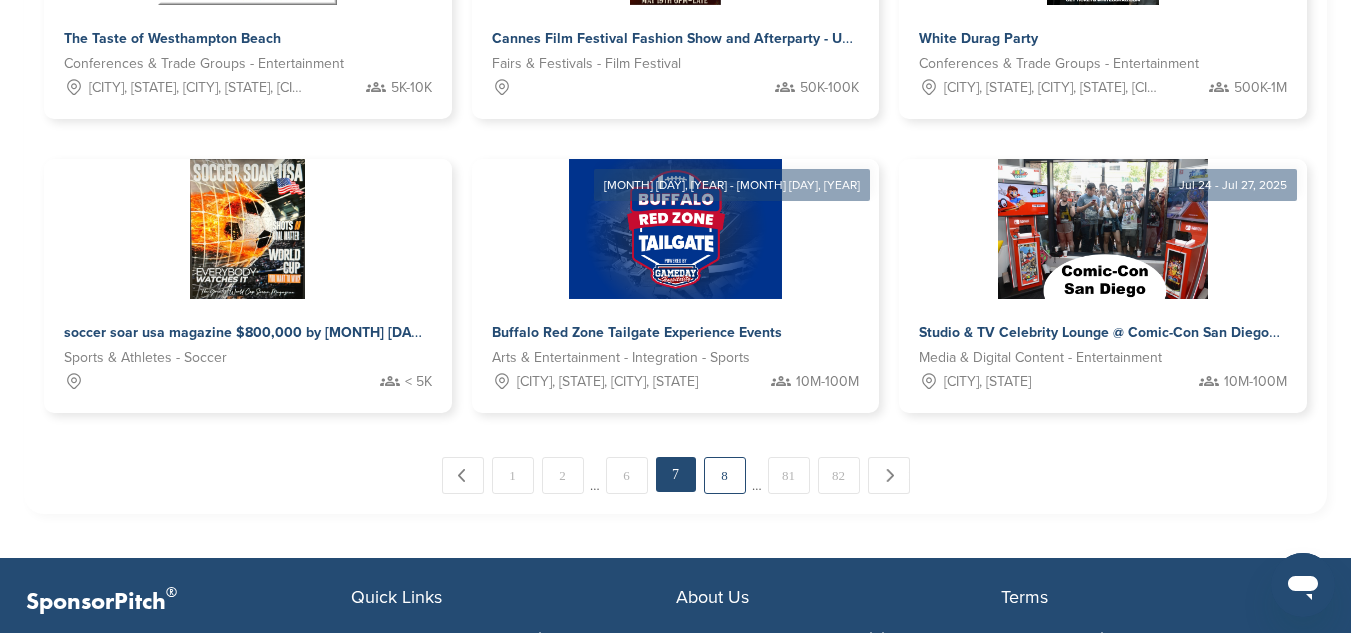 click on "8" at bounding box center (725, 475) 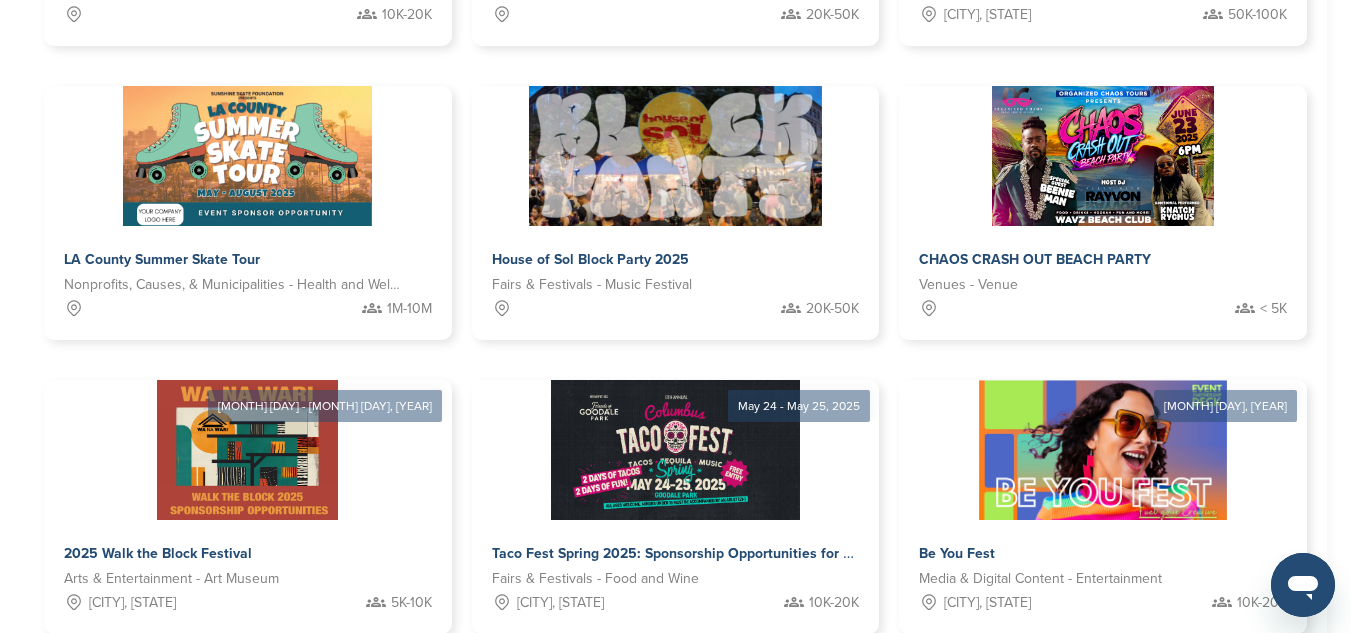 scroll, scrollTop: 1178, scrollLeft: 0, axis: vertical 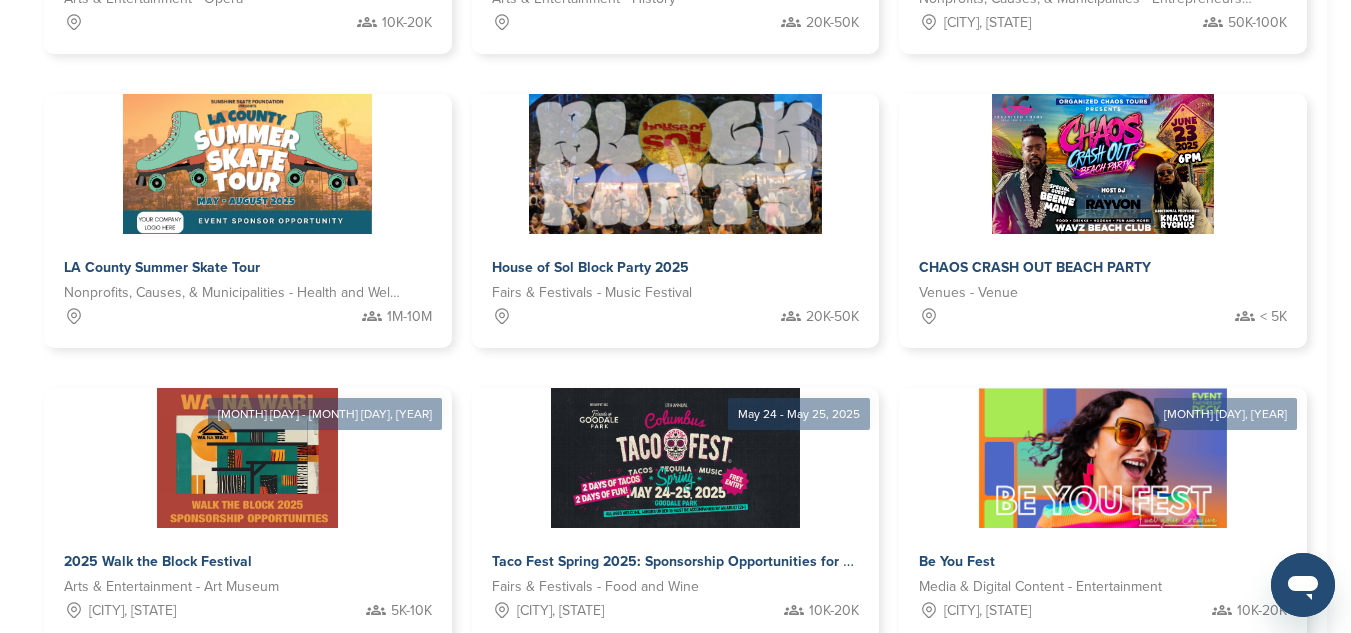 click on "9" at bounding box center (725, 704) 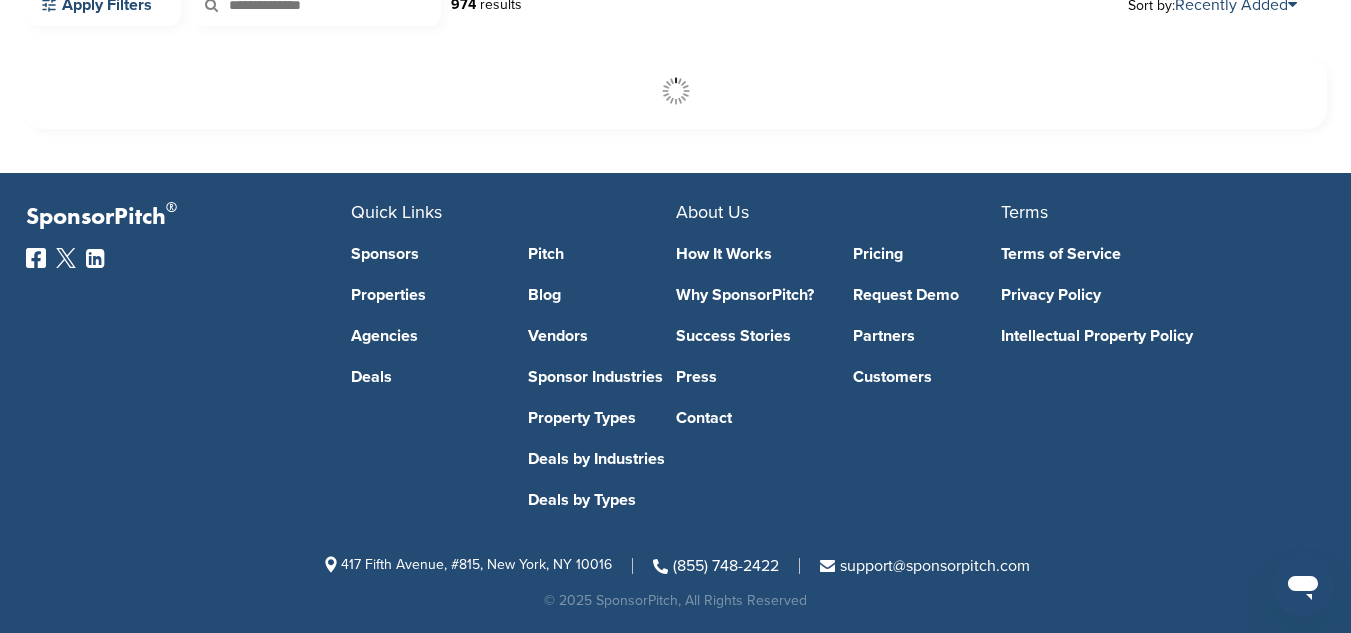 scroll, scrollTop: 608, scrollLeft: 0, axis: vertical 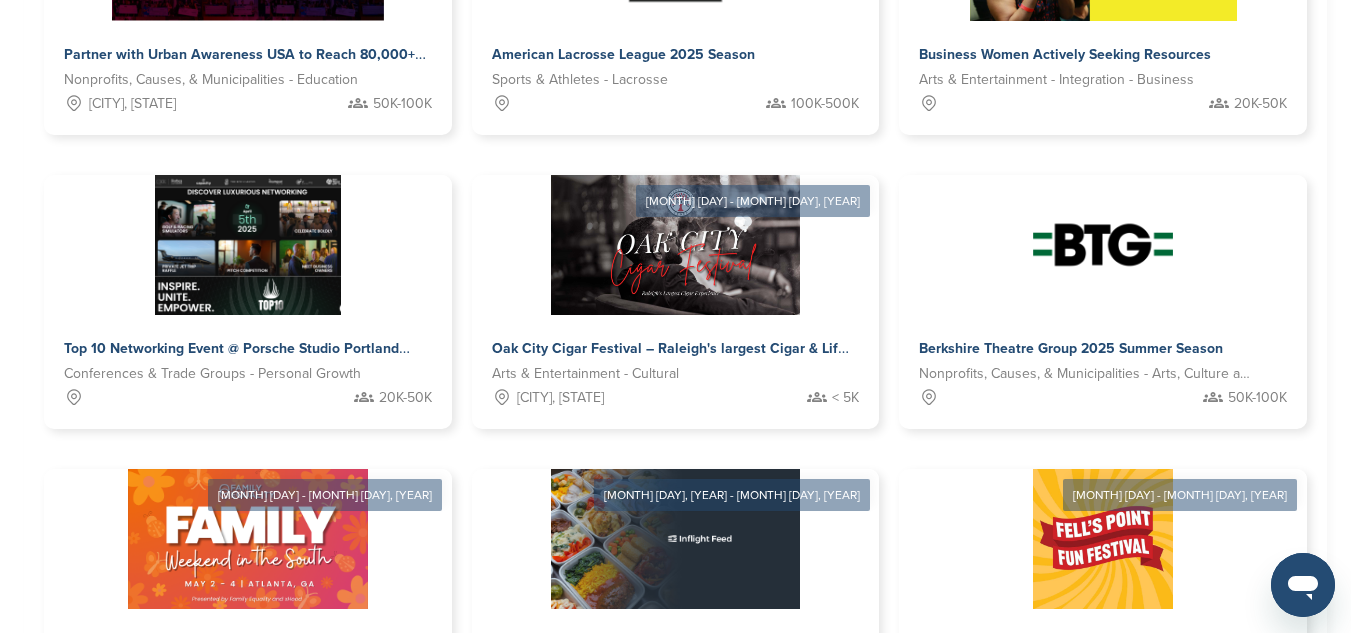 click on "10" at bounding box center [725, 785] 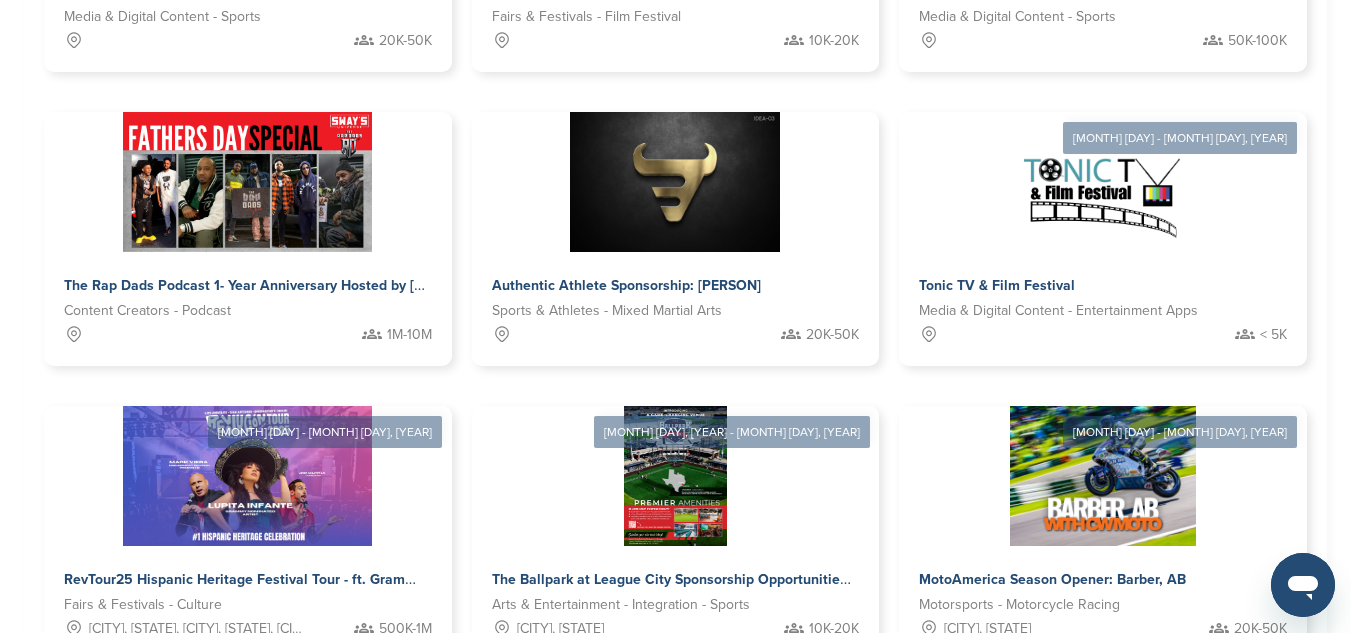 scroll, scrollTop: 1153, scrollLeft: 0, axis: vertical 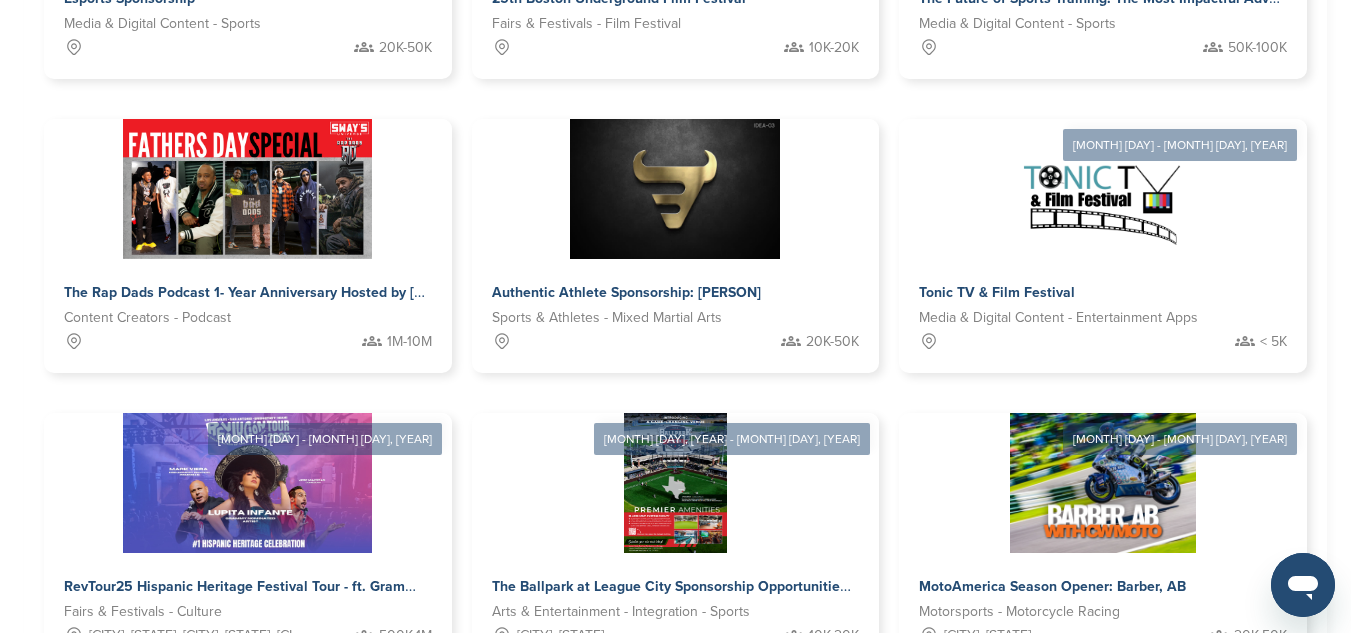 click on "11" at bounding box center (725, 729) 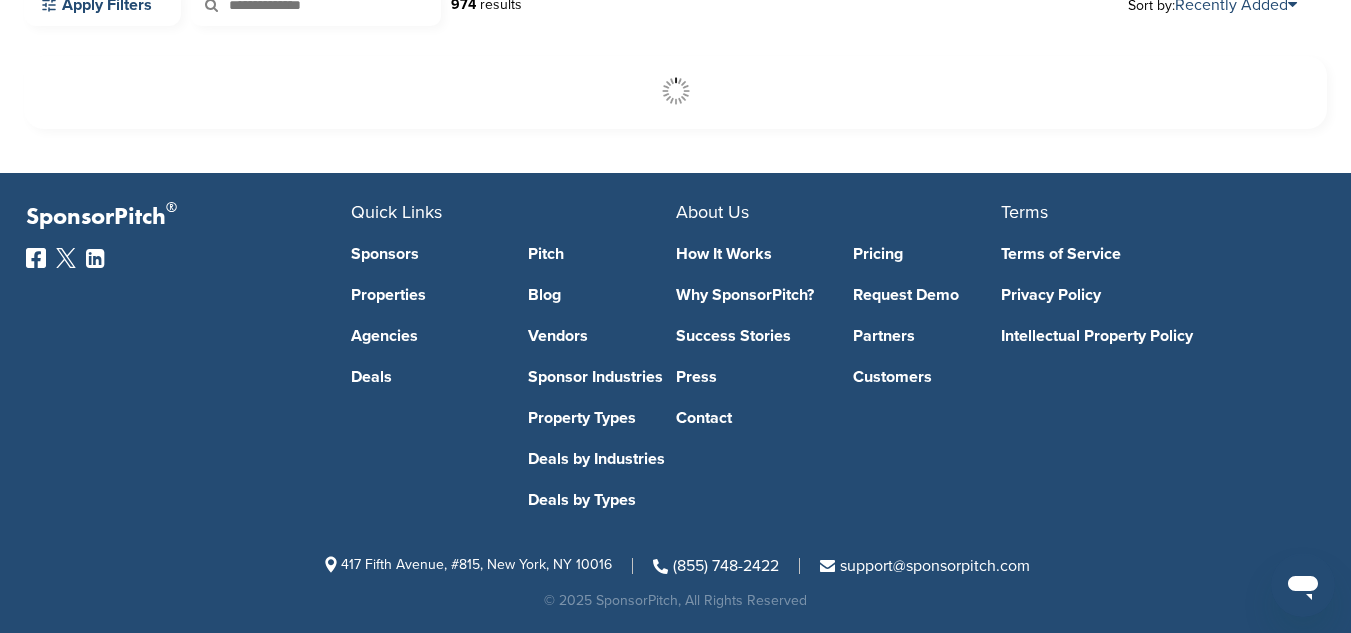 scroll, scrollTop: 608, scrollLeft: 0, axis: vertical 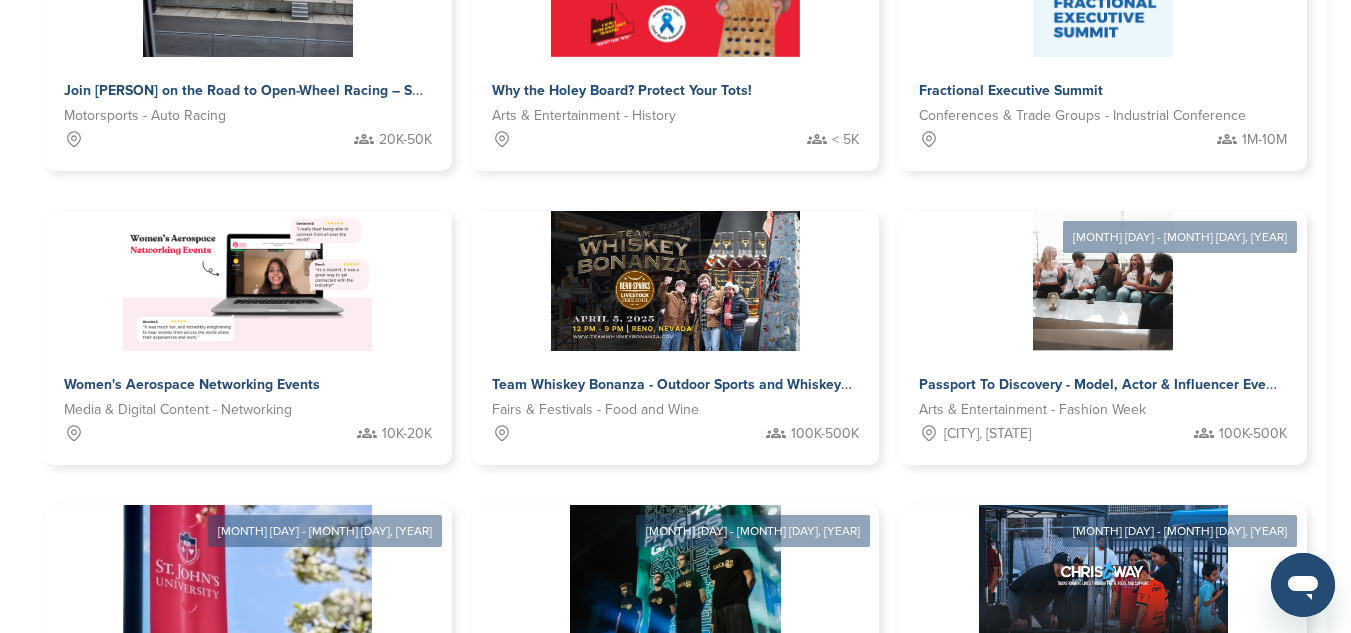 click on "12" at bounding box center [725, 821] 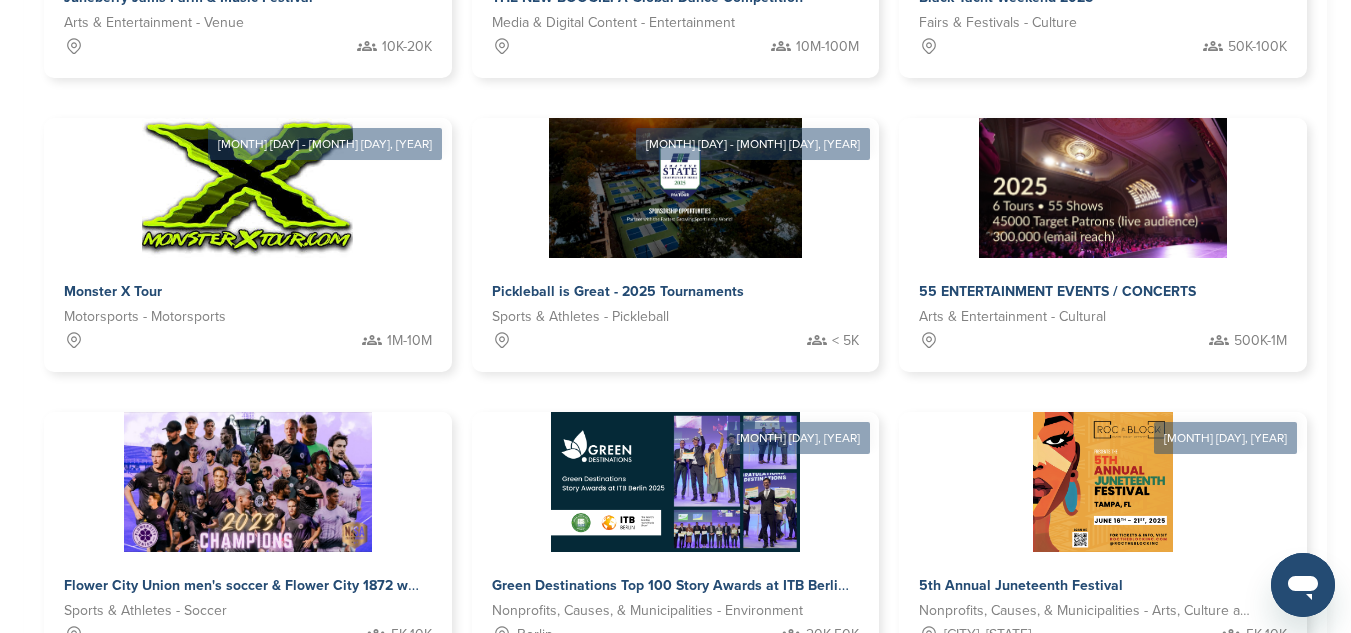 scroll, scrollTop: 1154, scrollLeft: 0, axis: vertical 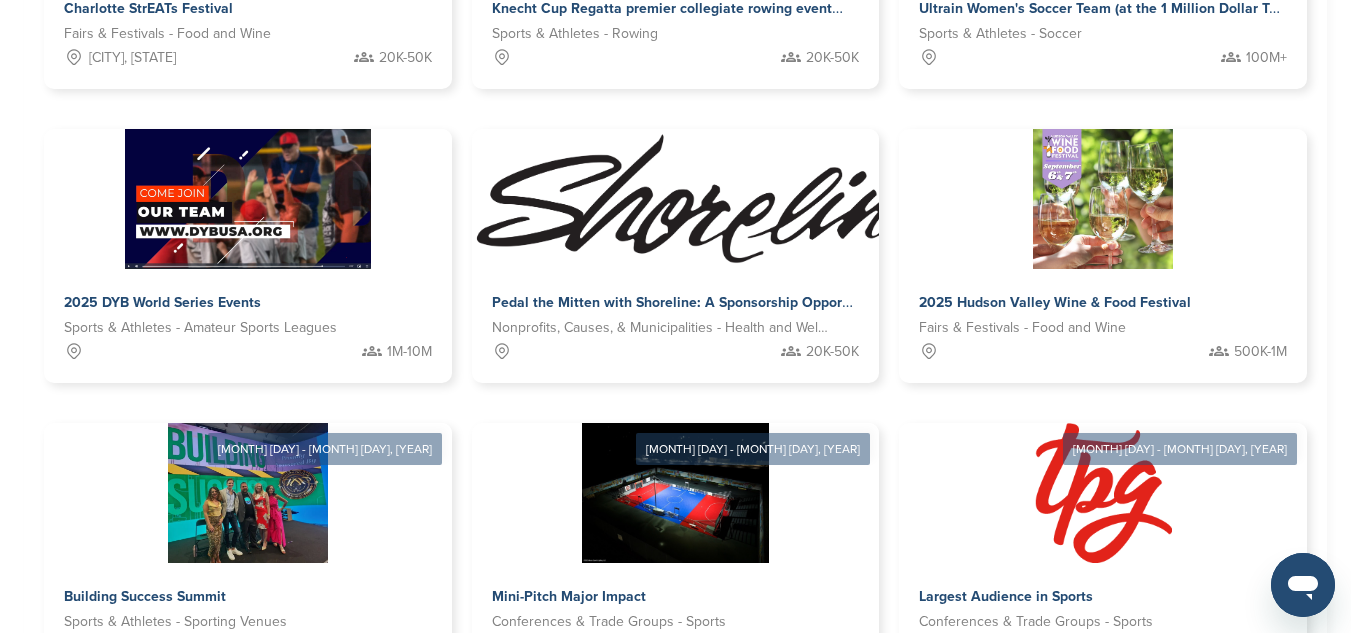 click on "14" at bounding box center (725, 739) 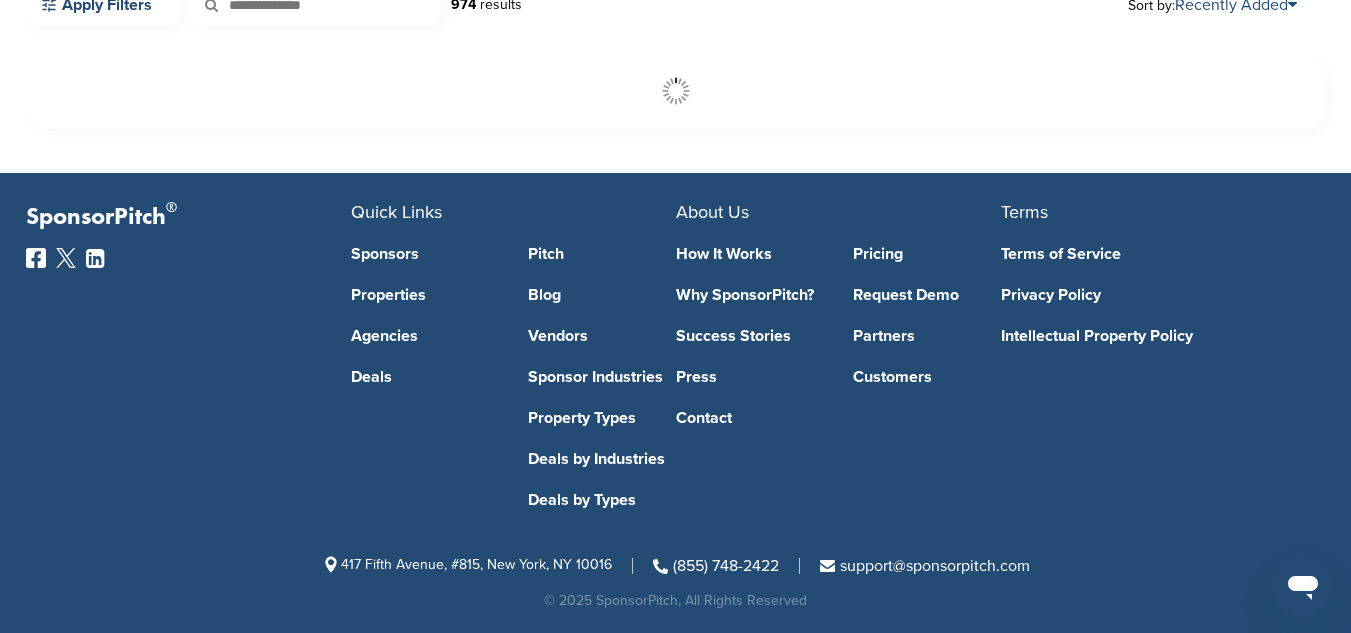 scroll, scrollTop: 608, scrollLeft: 0, axis: vertical 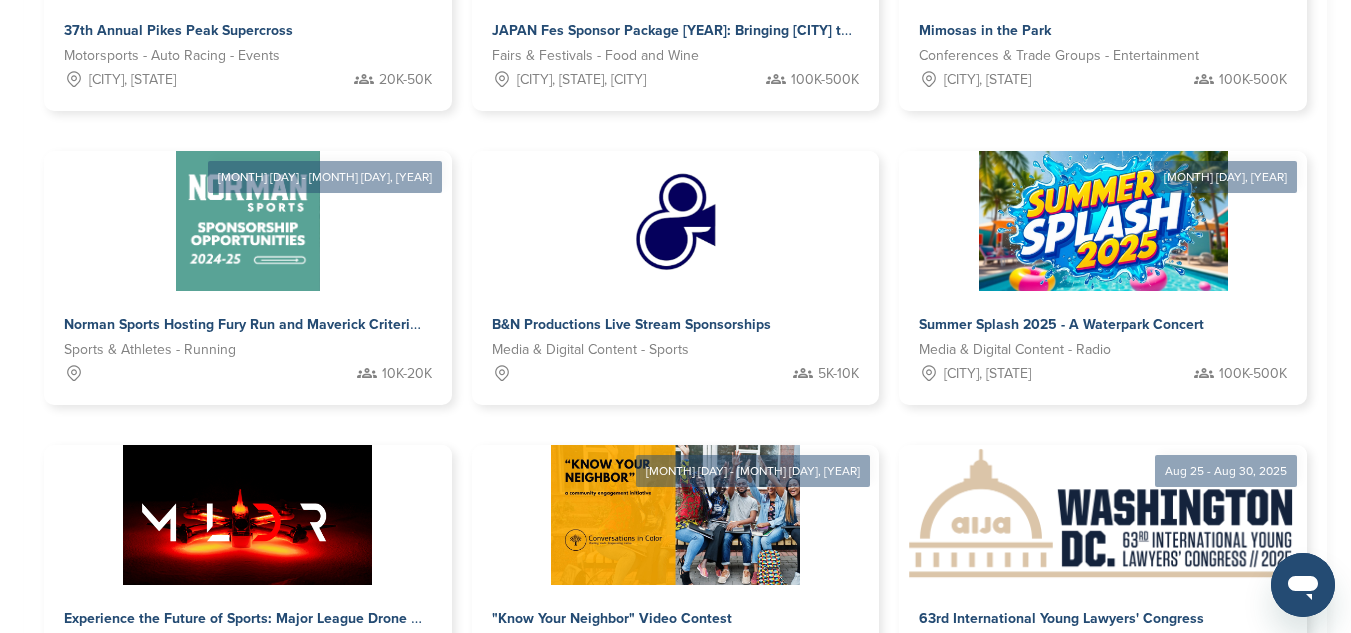 click on "15" at bounding box center [725, 761] 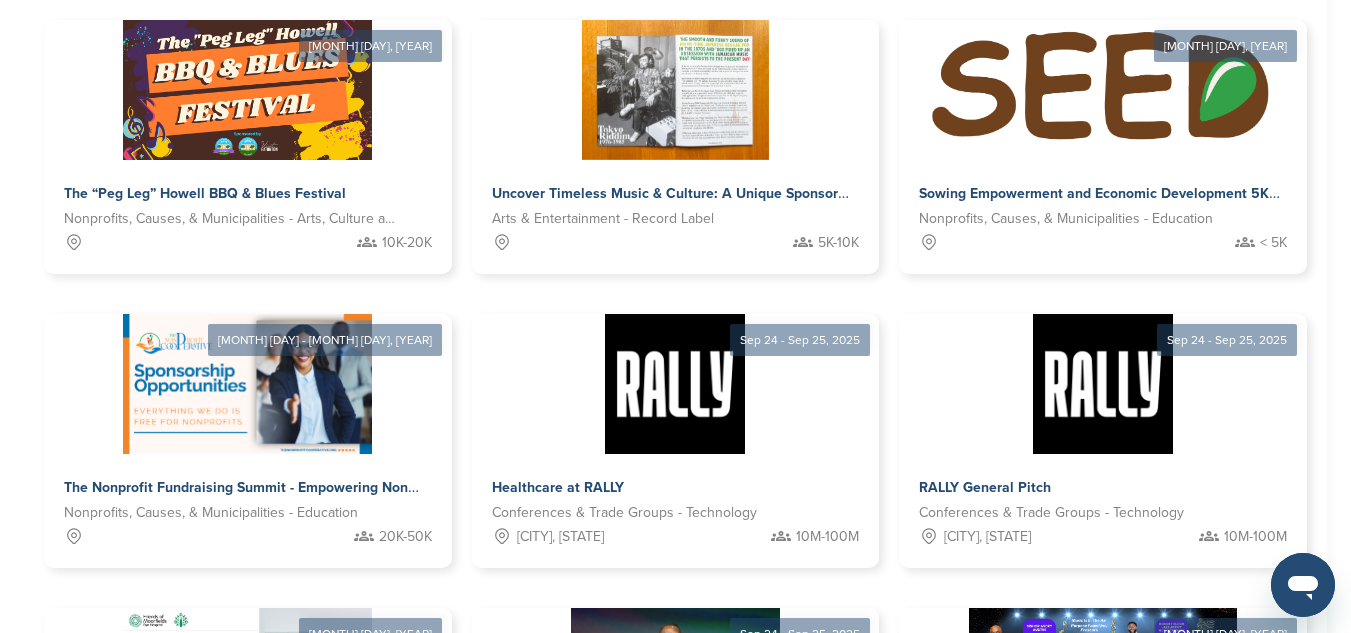 scroll, scrollTop: 986, scrollLeft: 0, axis: vertical 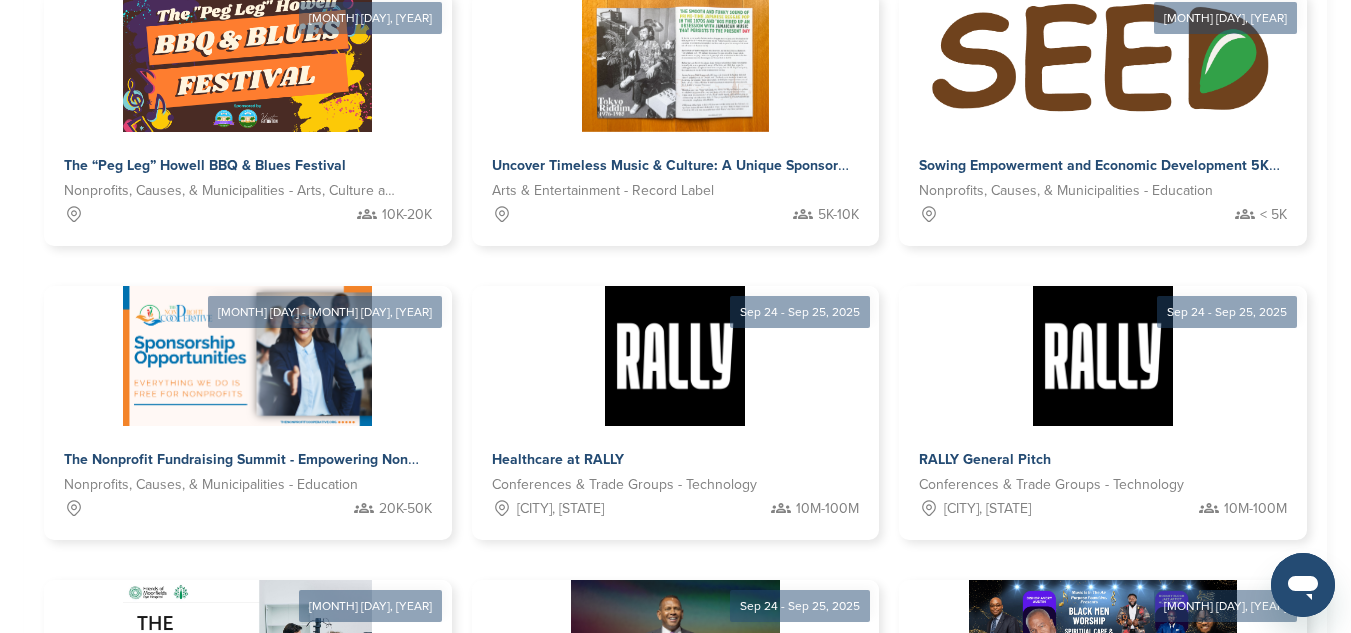 click on "16" at bounding box center (725, 896) 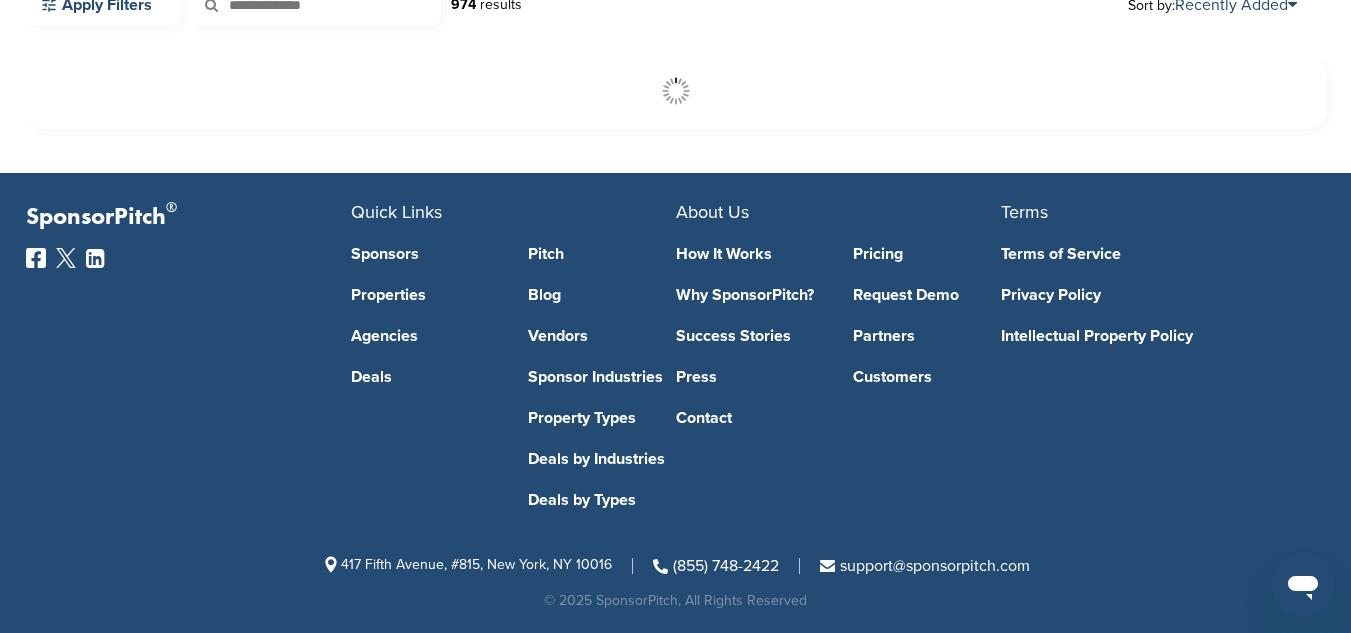 scroll, scrollTop: 608, scrollLeft: 0, axis: vertical 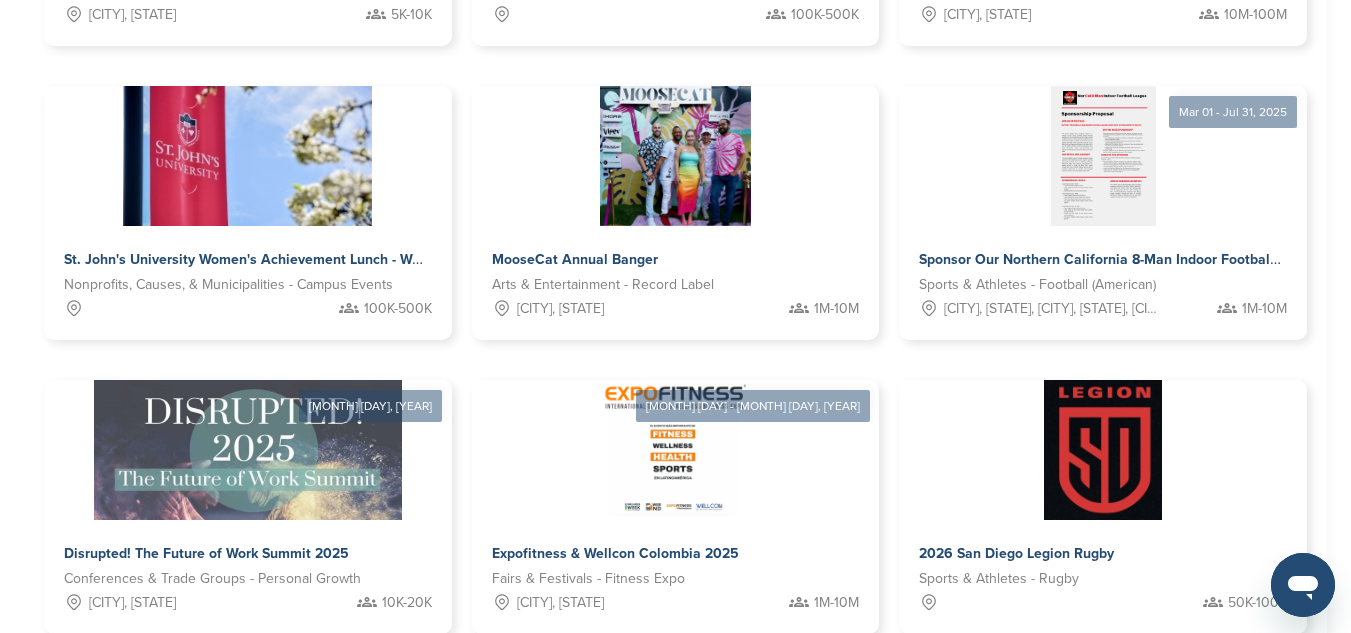 click on "17" at bounding box center [725, 696] 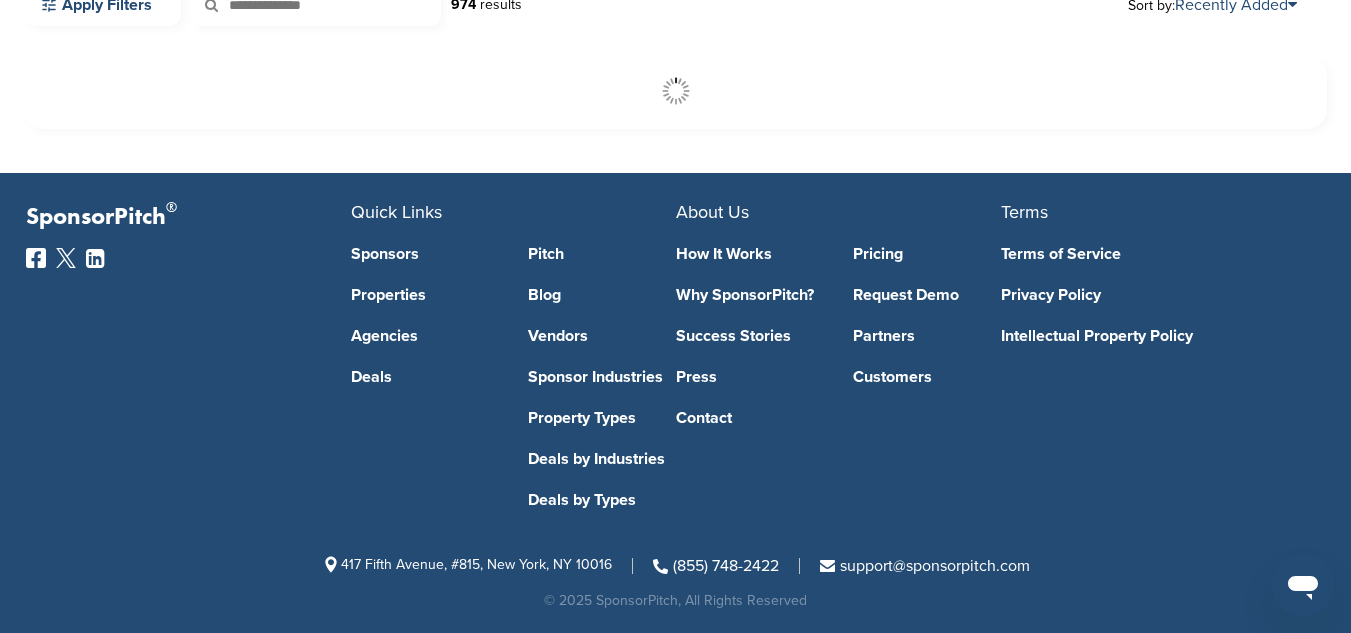 scroll, scrollTop: 608, scrollLeft: 0, axis: vertical 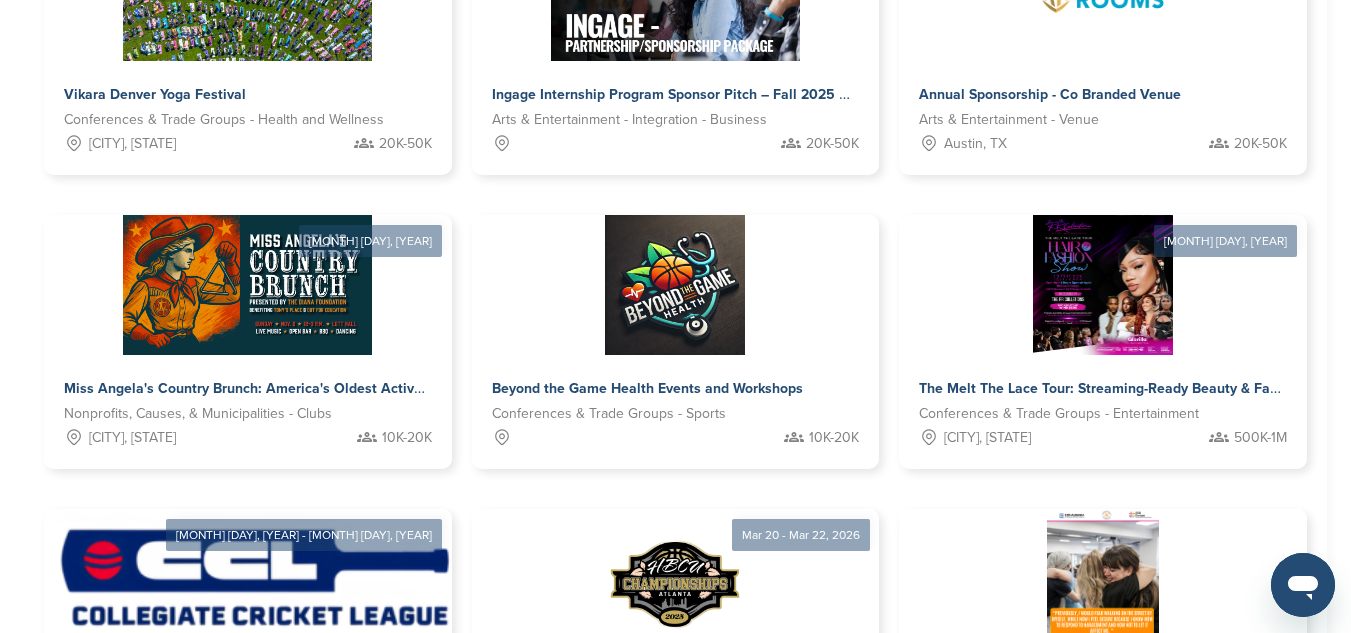 click on "3" at bounding box center (668, 825) 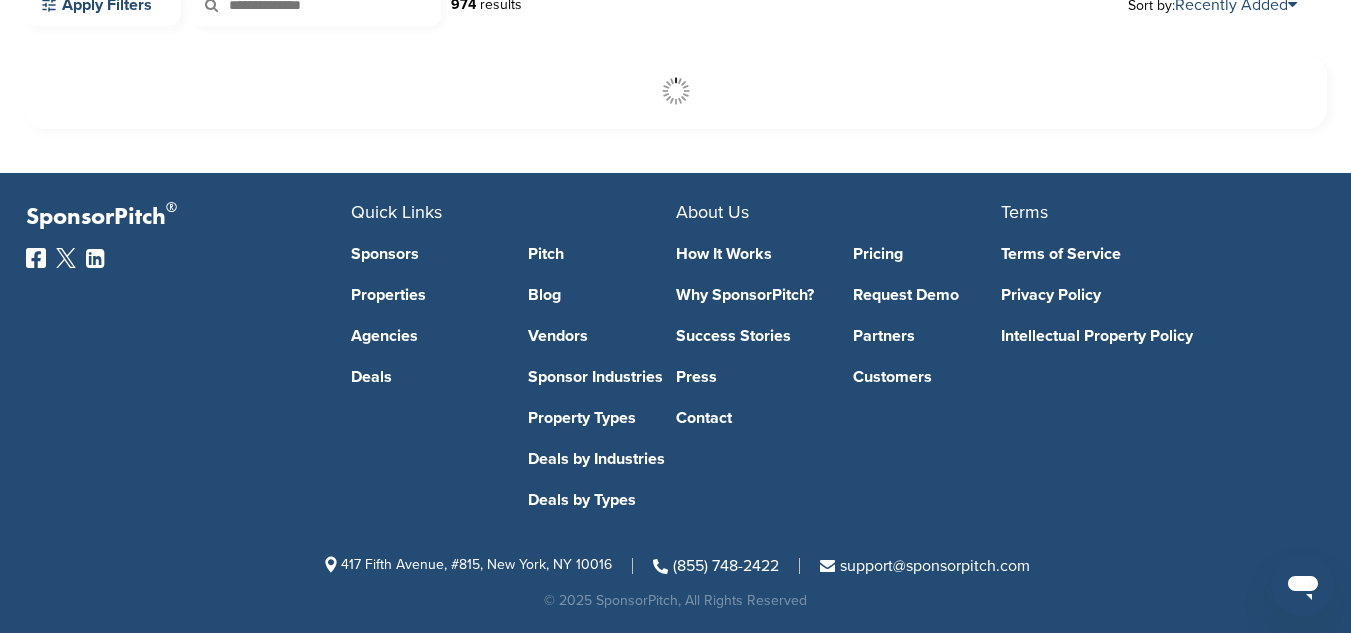 scroll, scrollTop: 608, scrollLeft: 0, axis: vertical 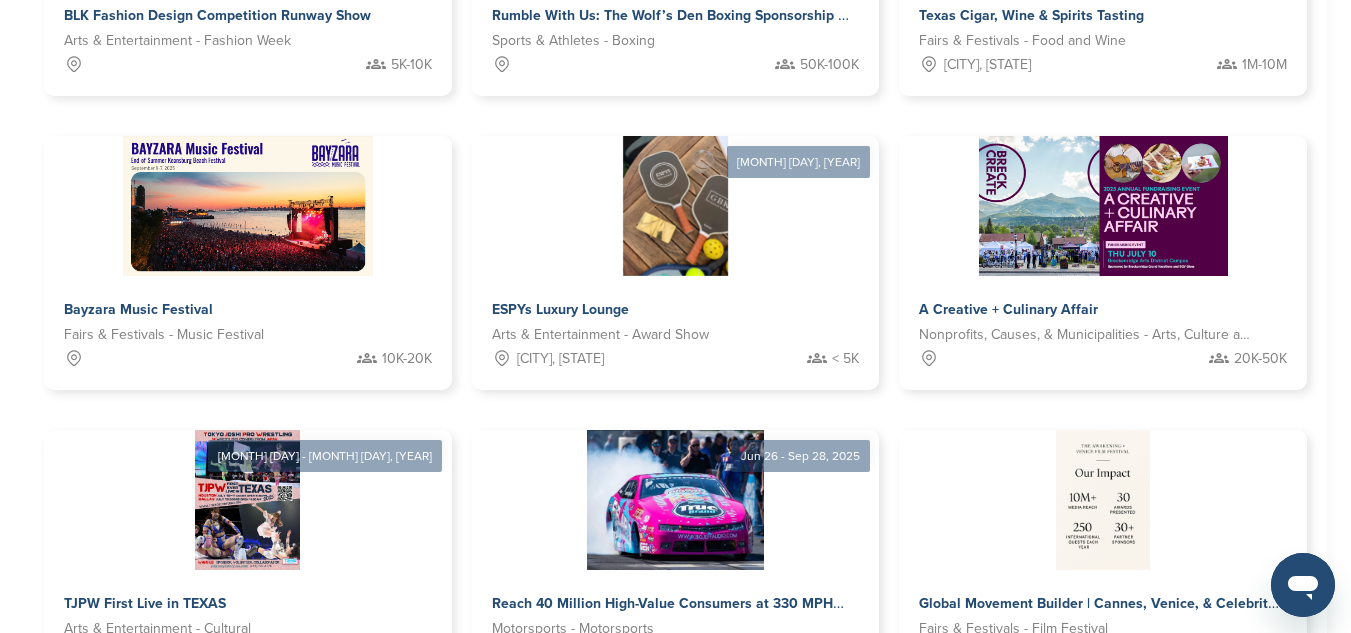 click on "4" at bounding box center [693, 746] 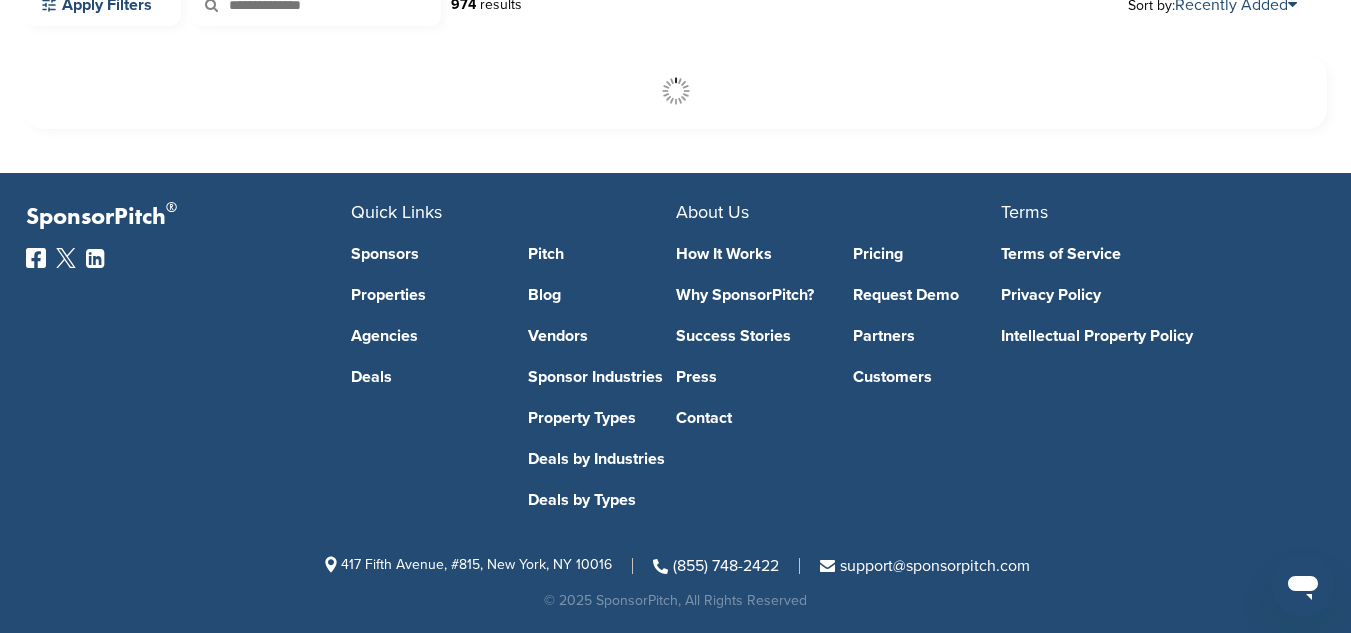 scroll, scrollTop: 608, scrollLeft: 0, axis: vertical 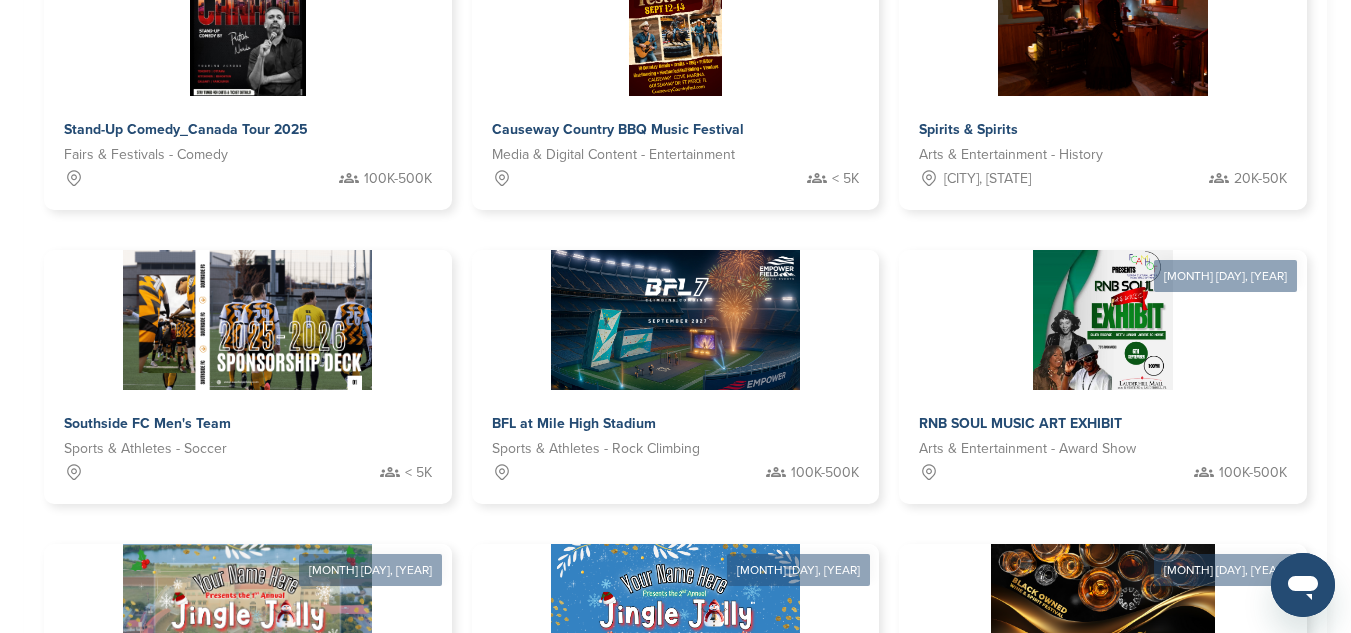 click on "5" at bounding box center (718, 860) 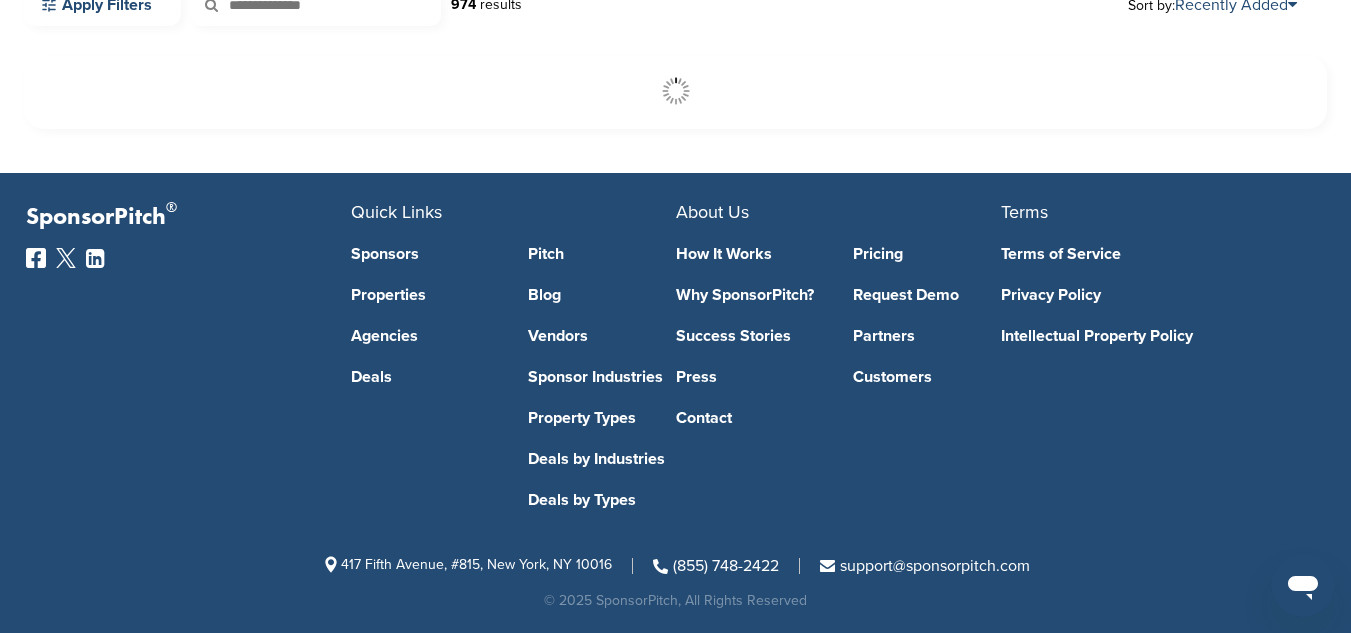 scroll, scrollTop: 608, scrollLeft: 0, axis: vertical 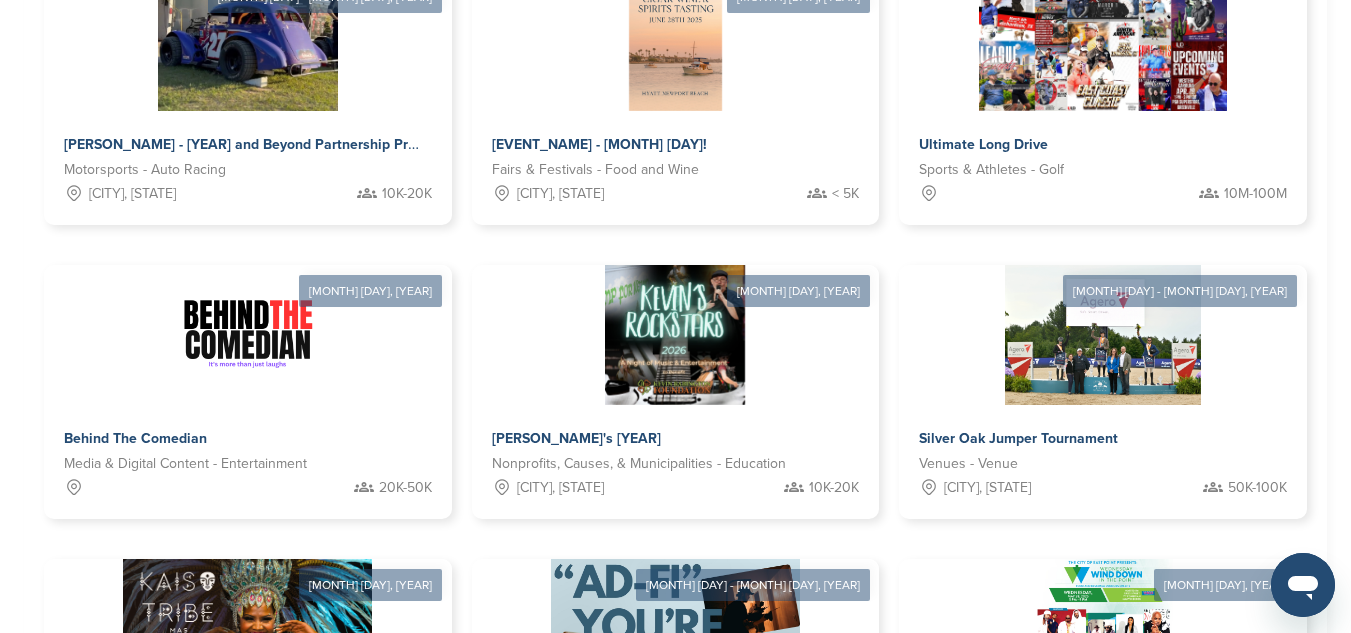 click on "6" at bounding box center (743, 875) 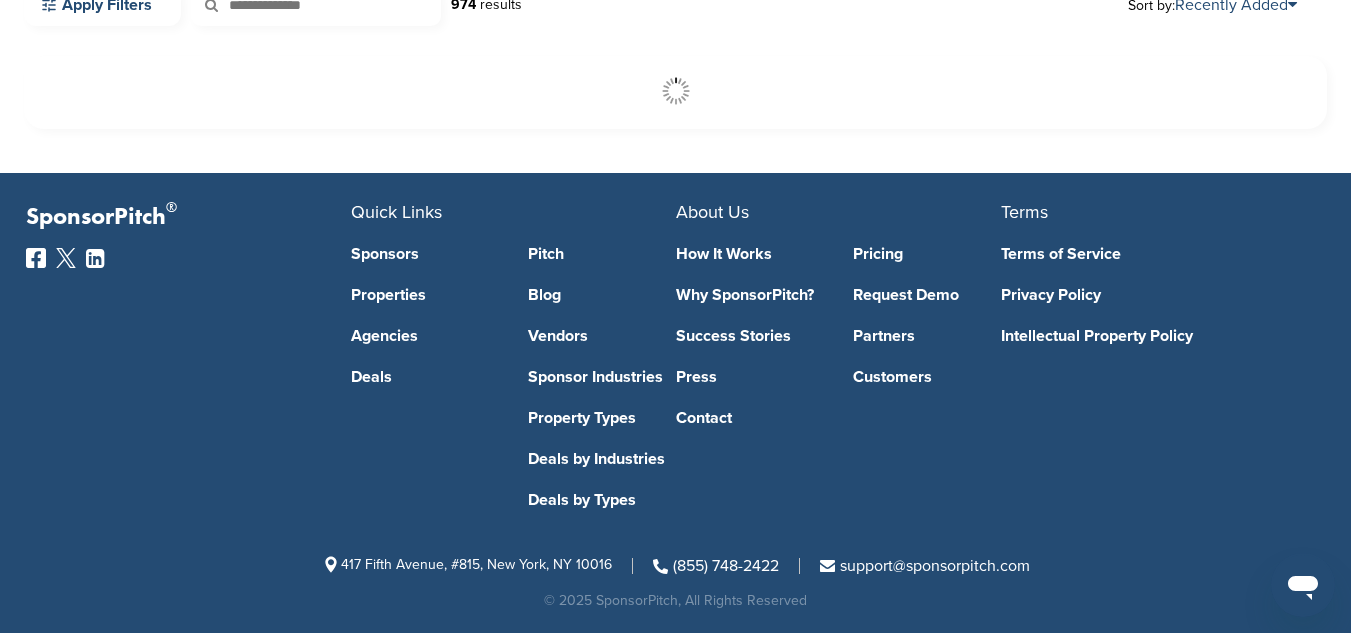 scroll, scrollTop: 608, scrollLeft: 0, axis: vertical 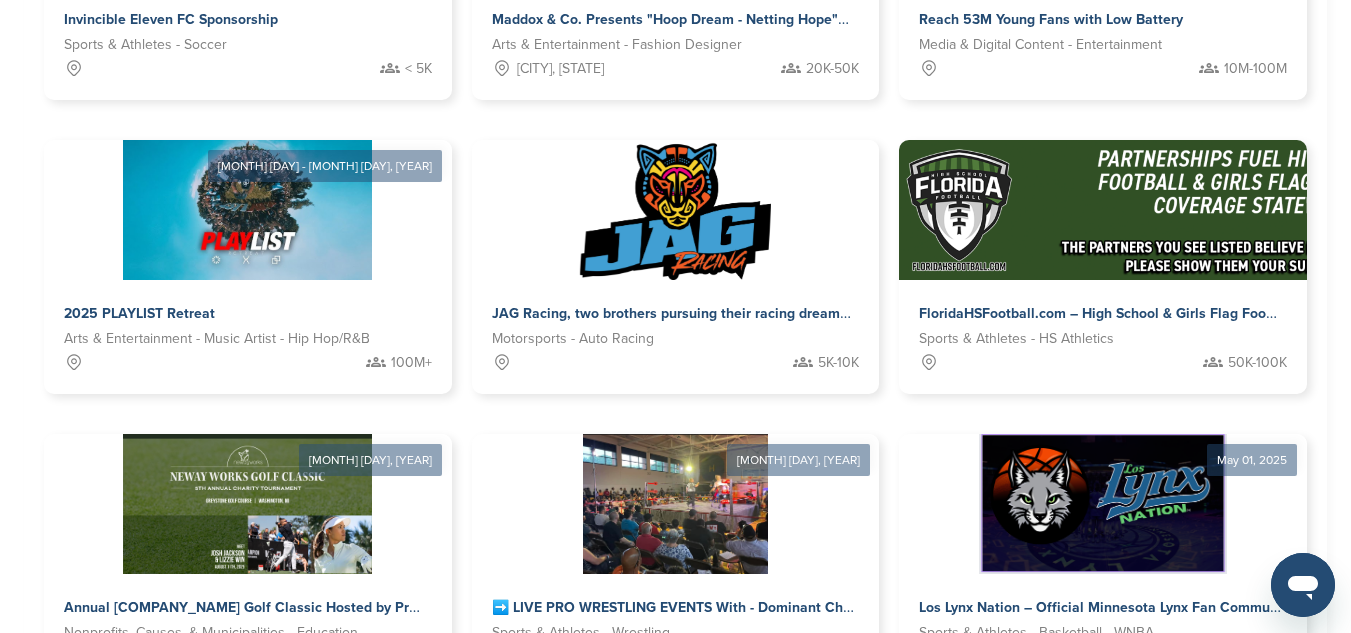 click on "7" at bounding box center (725, 750) 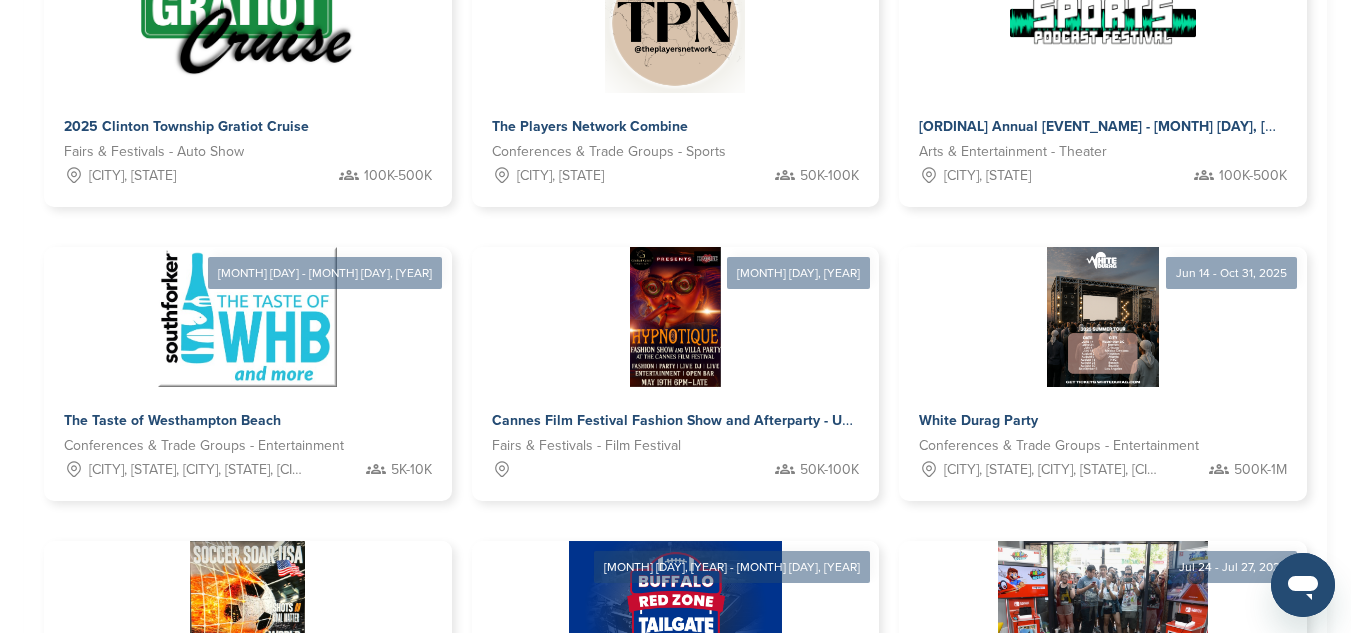 scroll, scrollTop: 1125, scrollLeft: 0, axis: vertical 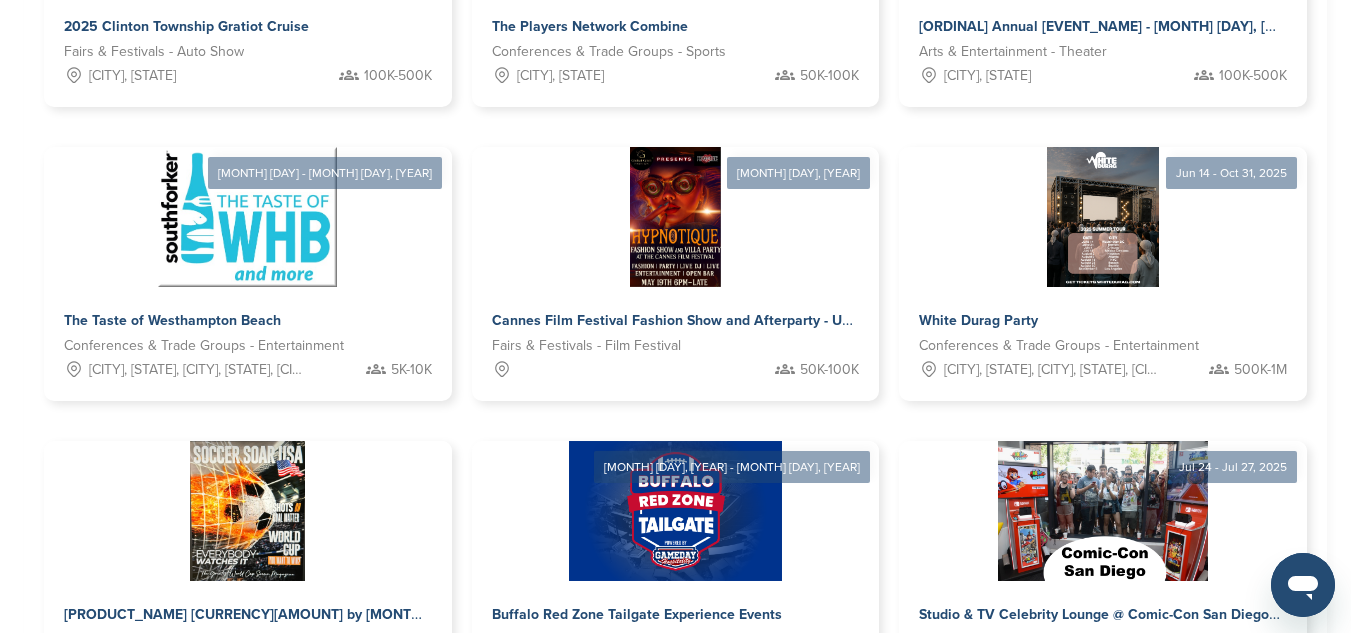 click on "8" at bounding box center [725, 757] 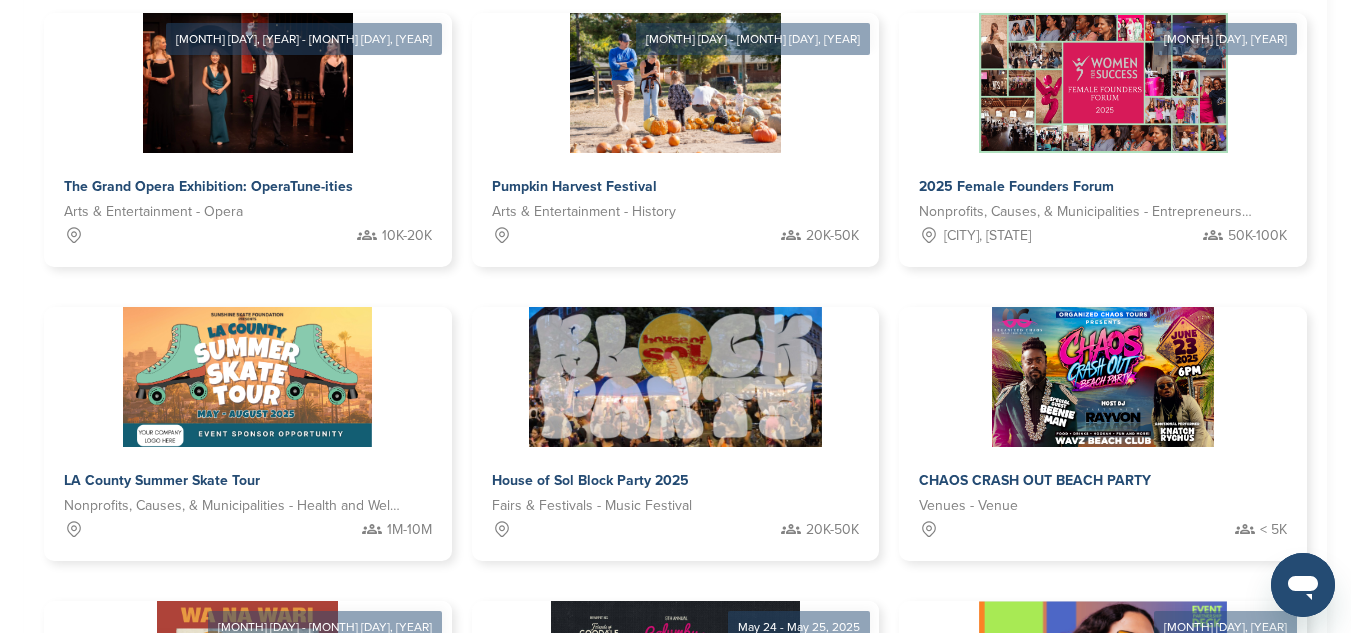 scroll, scrollTop: 1164, scrollLeft: 0, axis: vertical 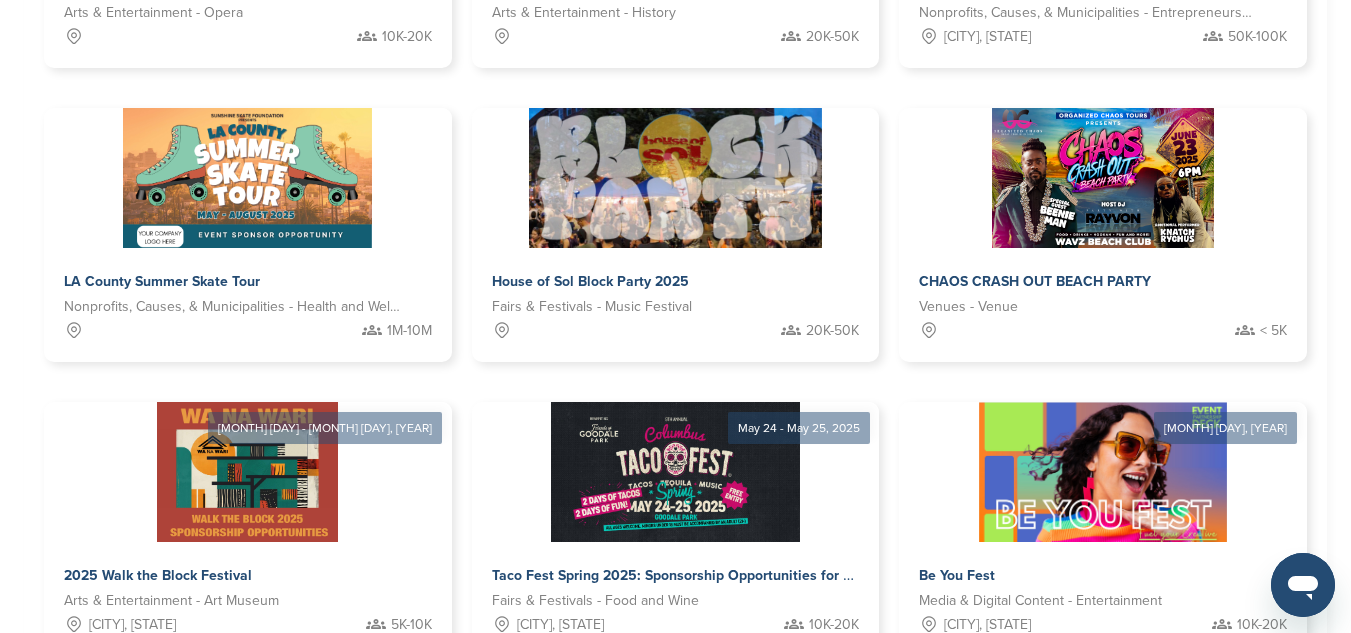 click on "9" at bounding box center [725, 718] 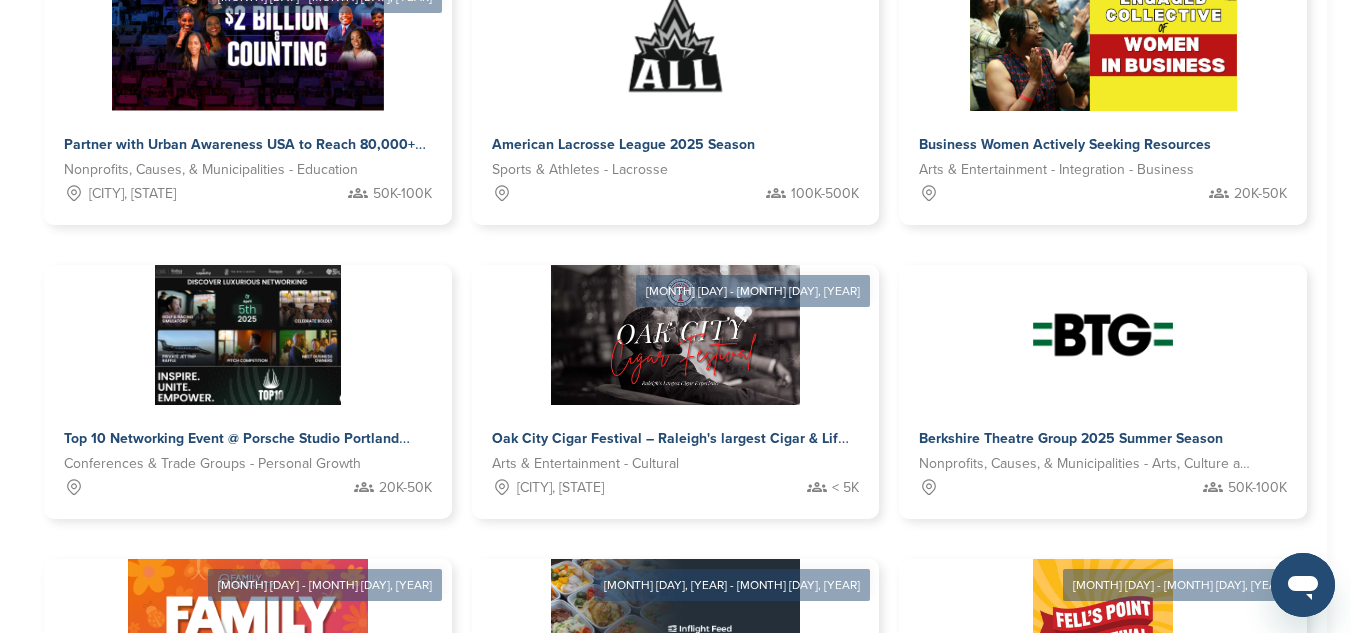 scroll, scrollTop: 1029, scrollLeft: 0, axis: vertical 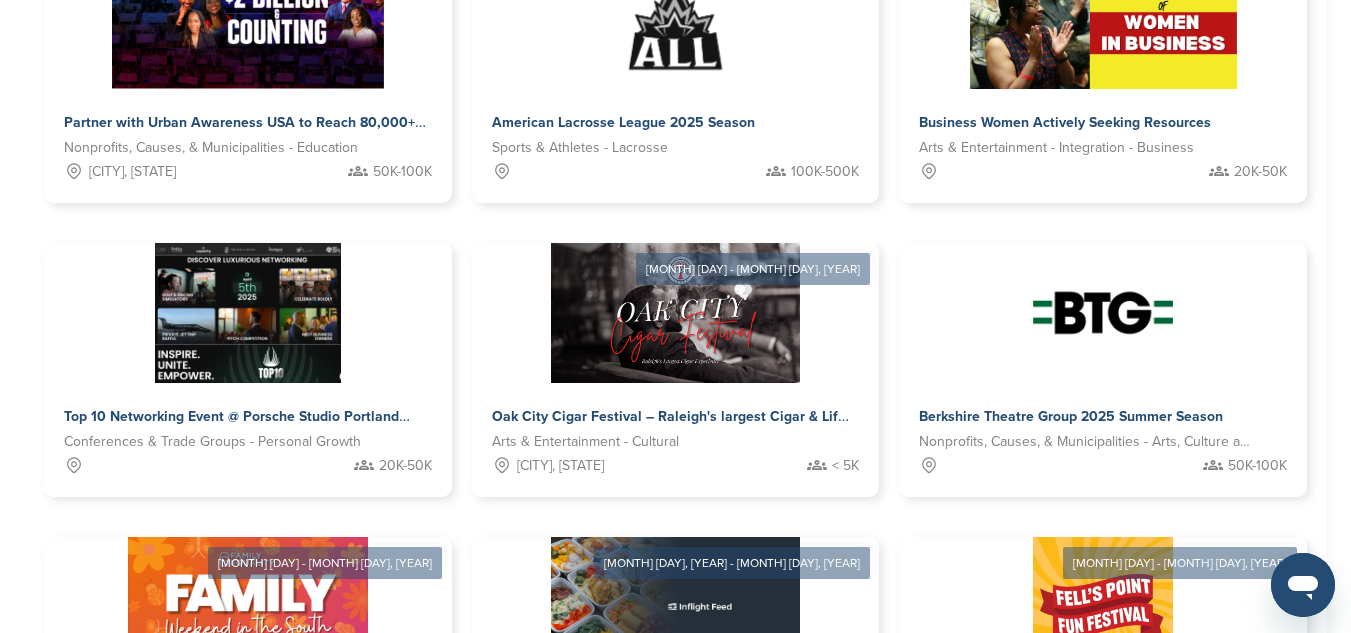click on "10" at bounding box center (725, 853) 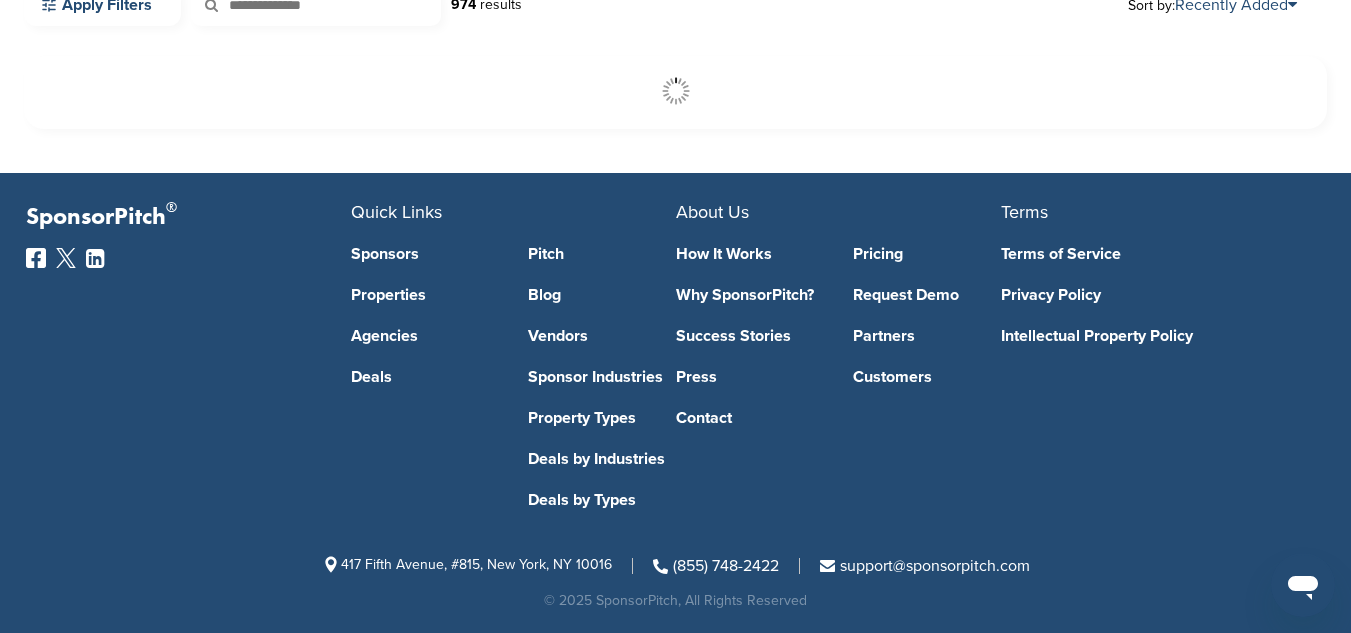 scroll, scrollTop: 608, scrollLeft: 0, axis: vertical 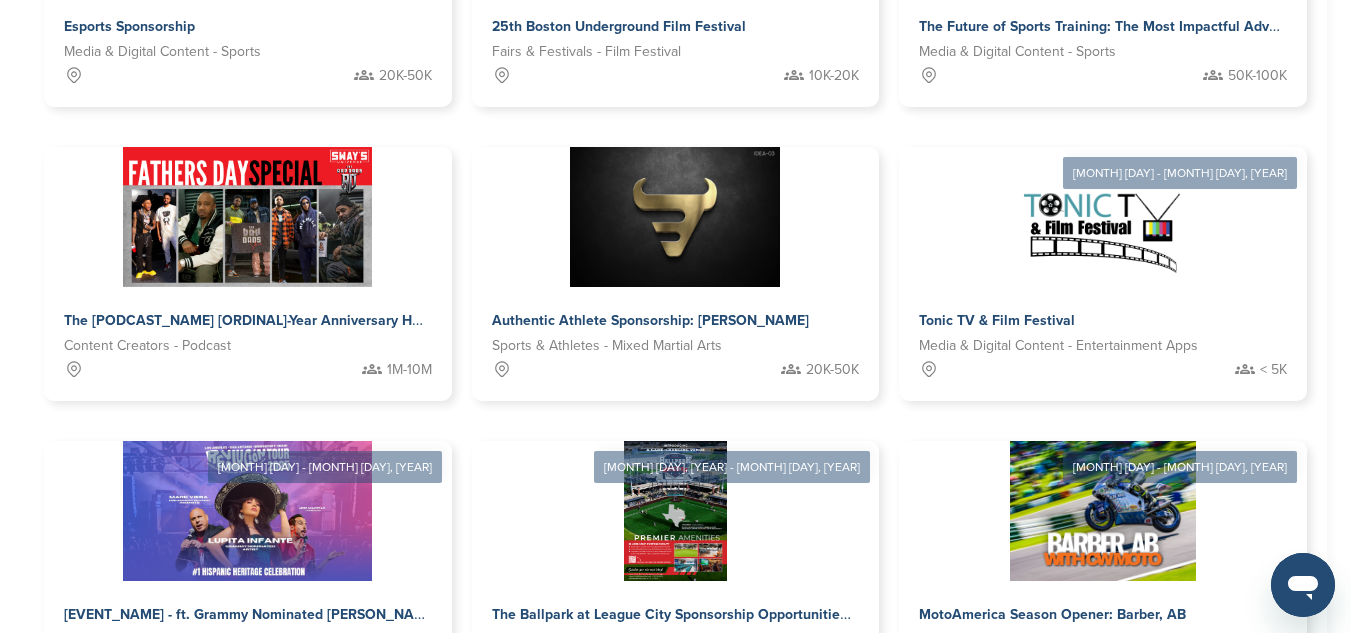 click on "11" at bounding box center (725, 757) 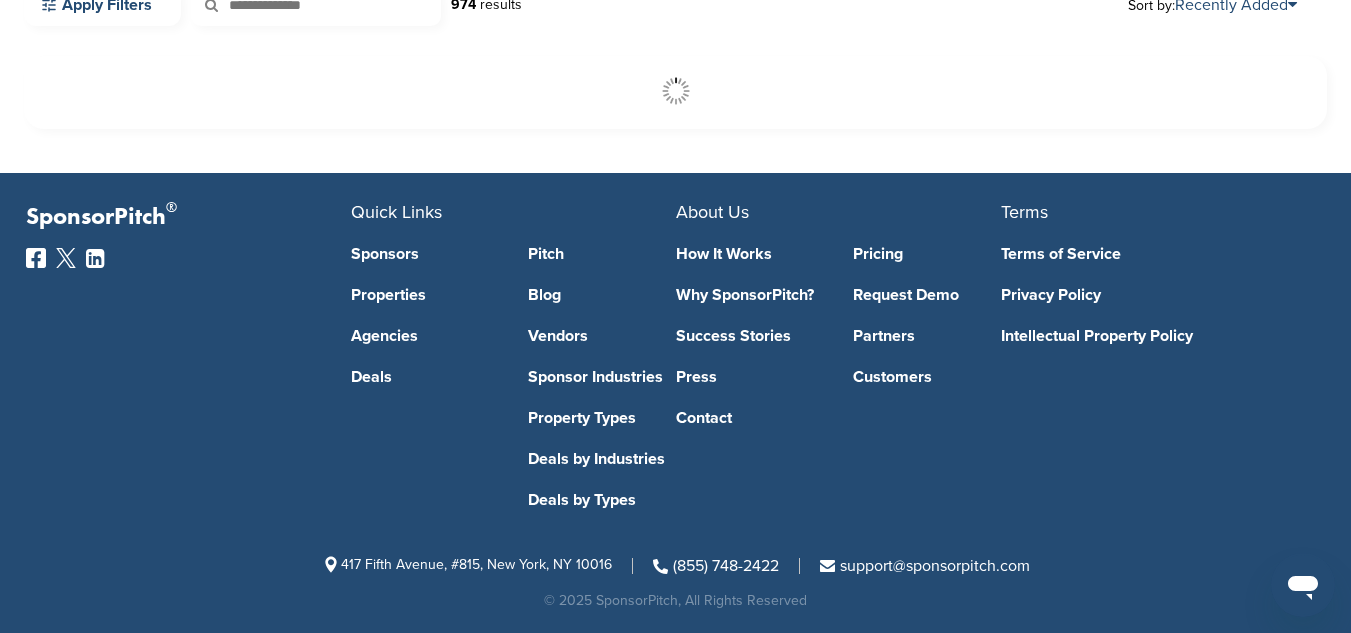 scroll, scrollTop: 608, scrollLeft: 0, axis: vertical 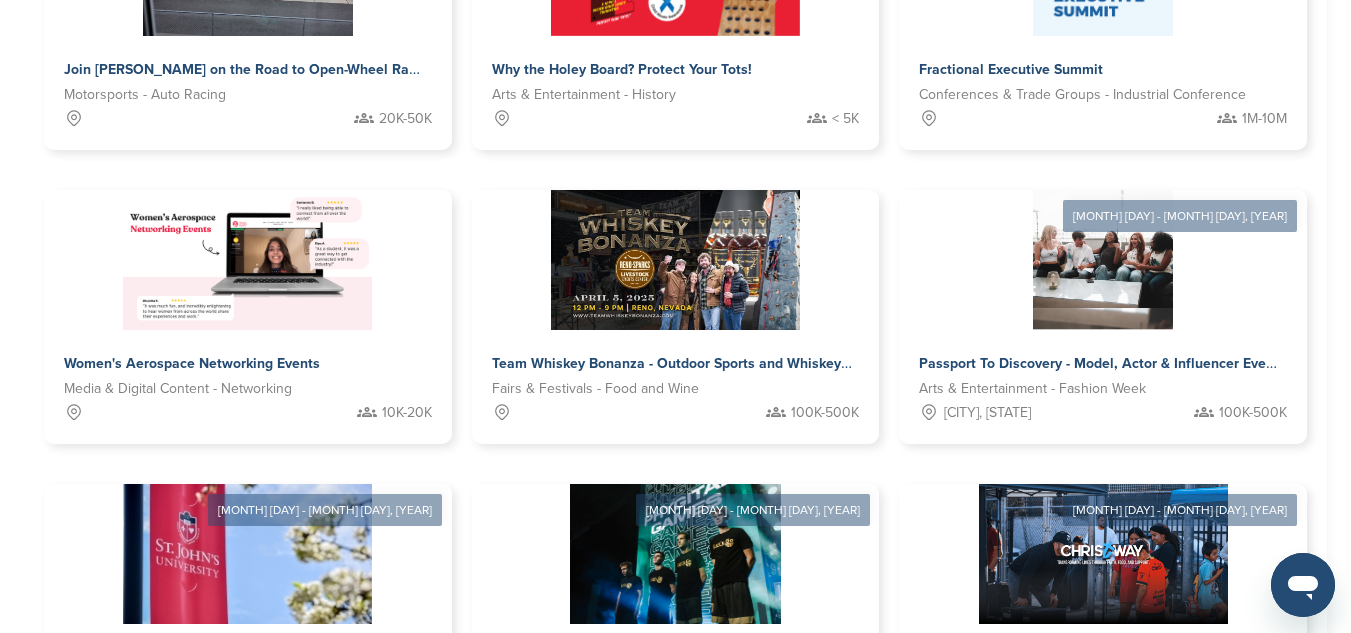 click on "12" at bounding box center [725, 800] 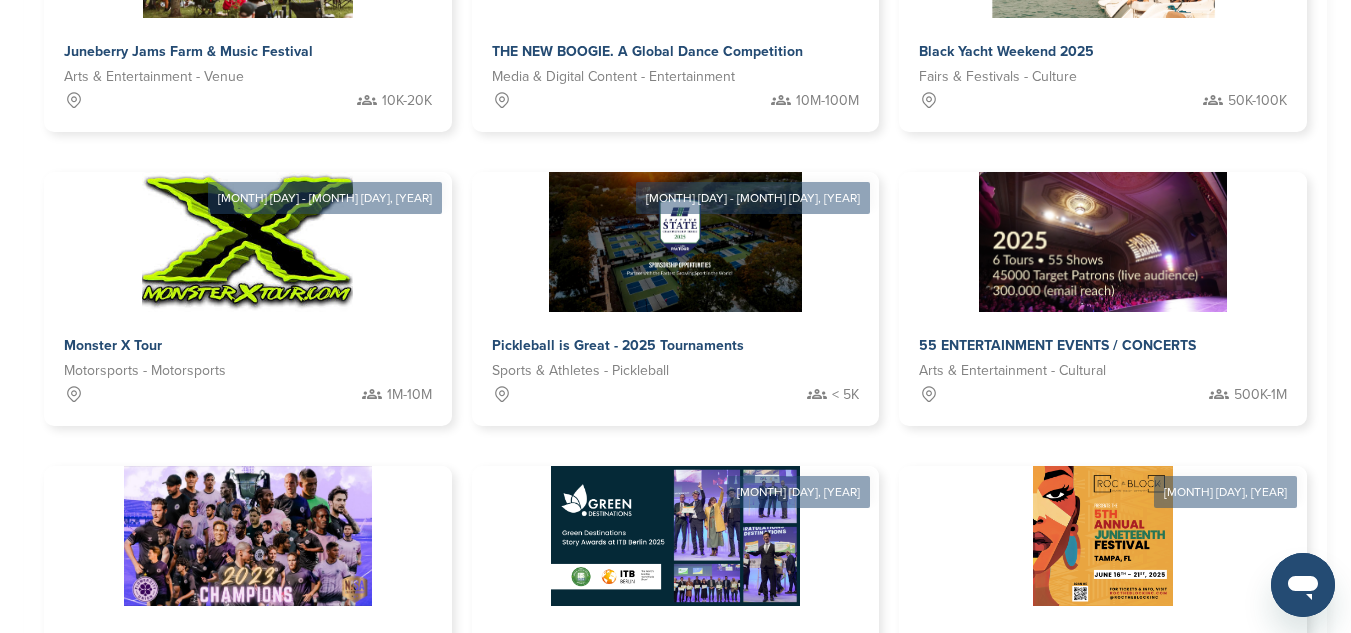 scroll, scrollTop: 1129, scrollLeft: 0, axis: vertical 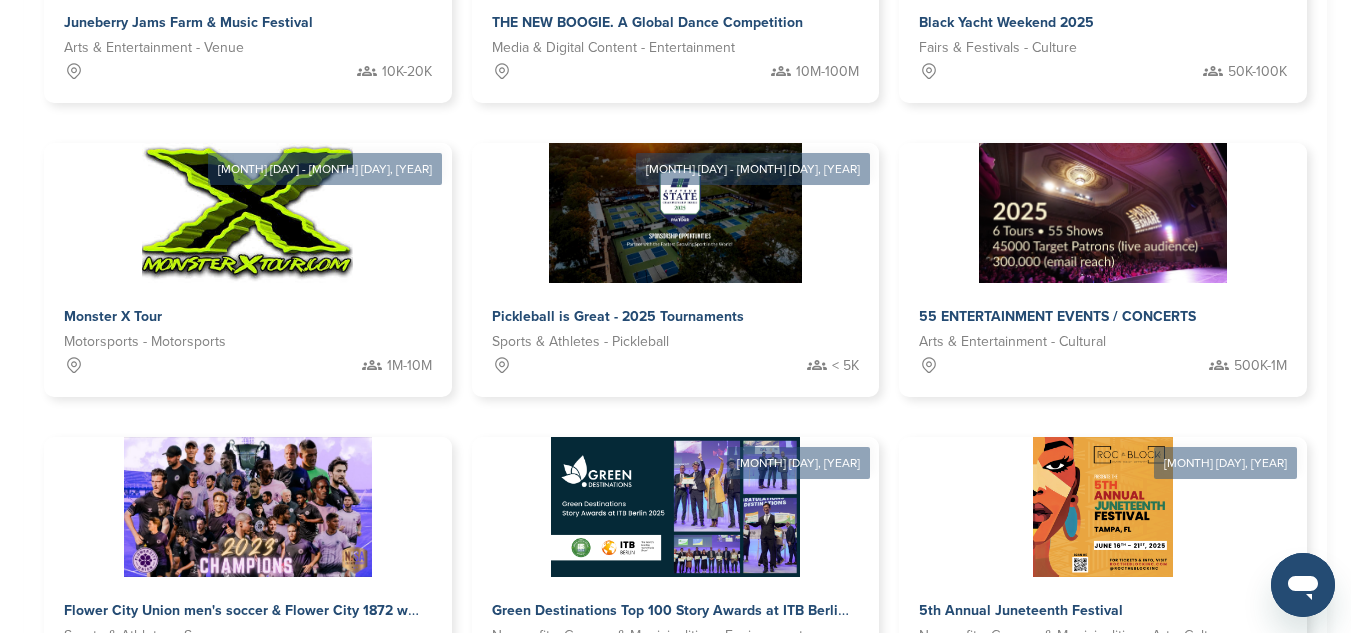 click on "13" at bounding box center (725, 753) 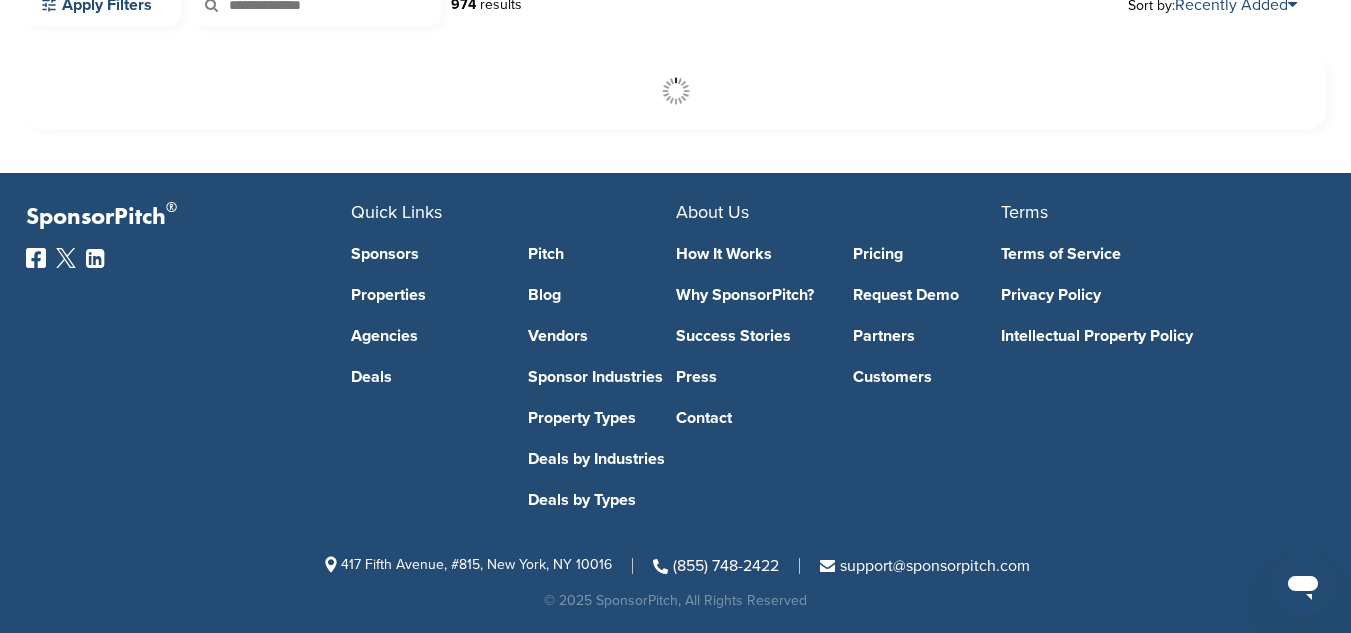 scroll, scrollTop: 608, scrollLeft: 0, axis: vertical 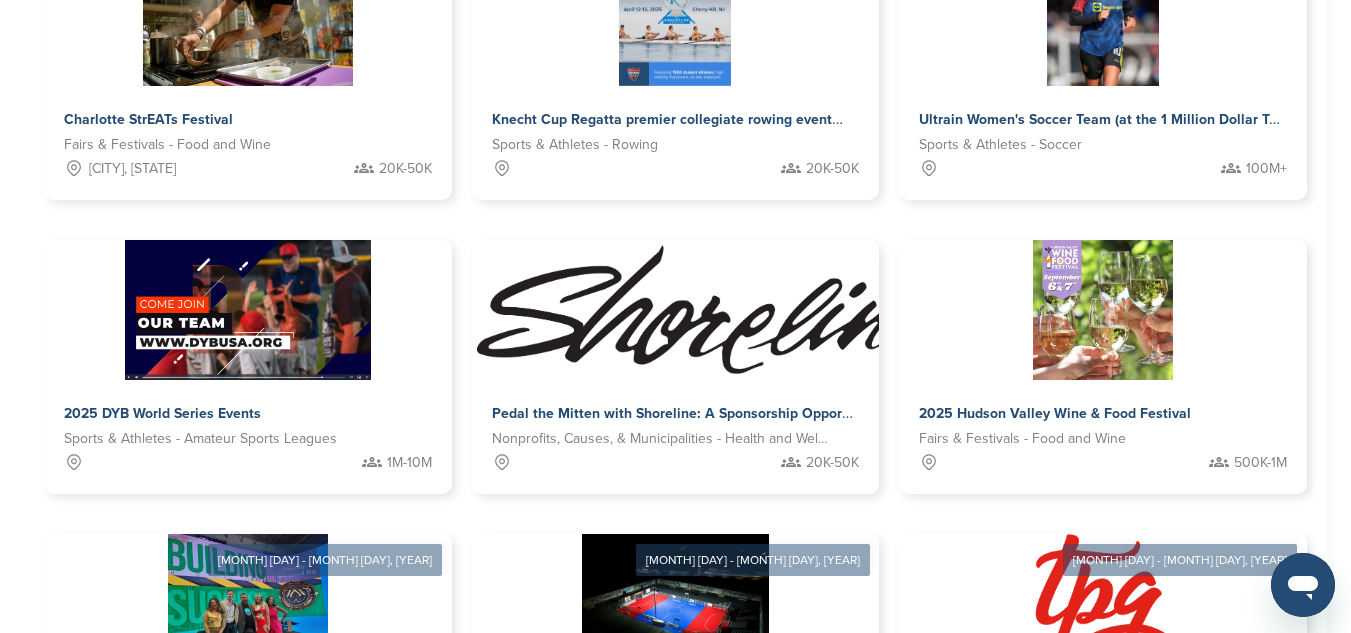 click on "14" at bounding box center [725, 850] 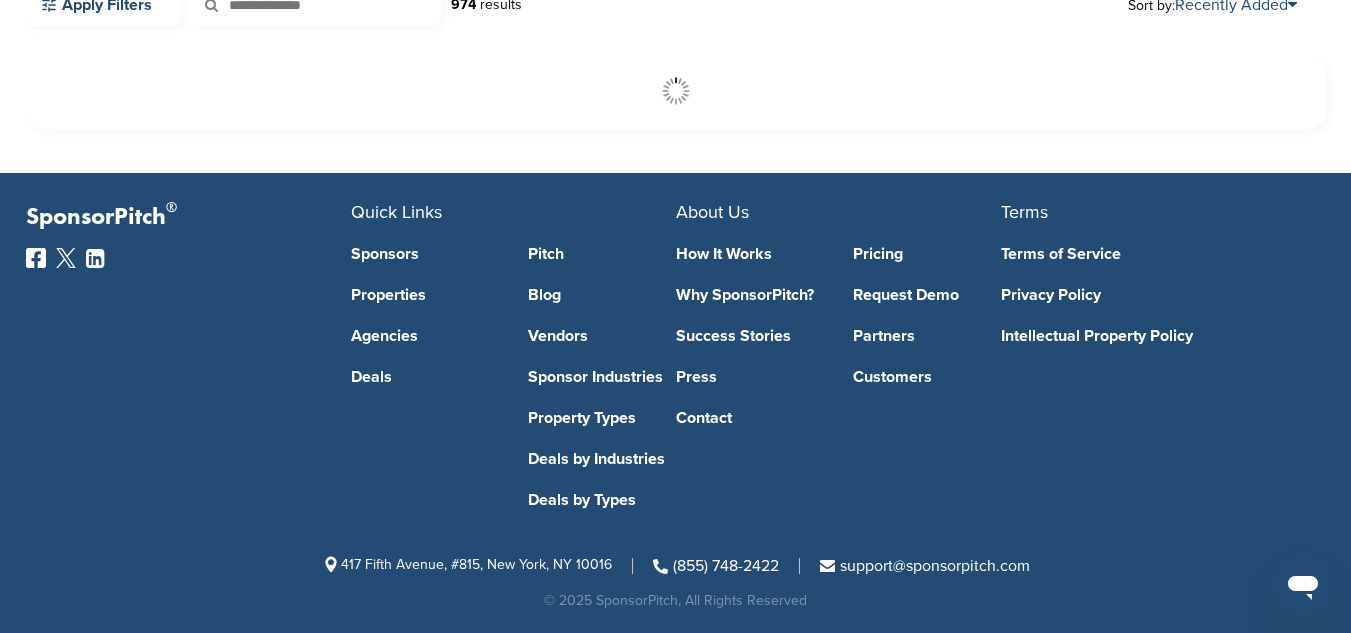 scroll, scrollTop: 608, scrollLeft: 0, axis: vertical 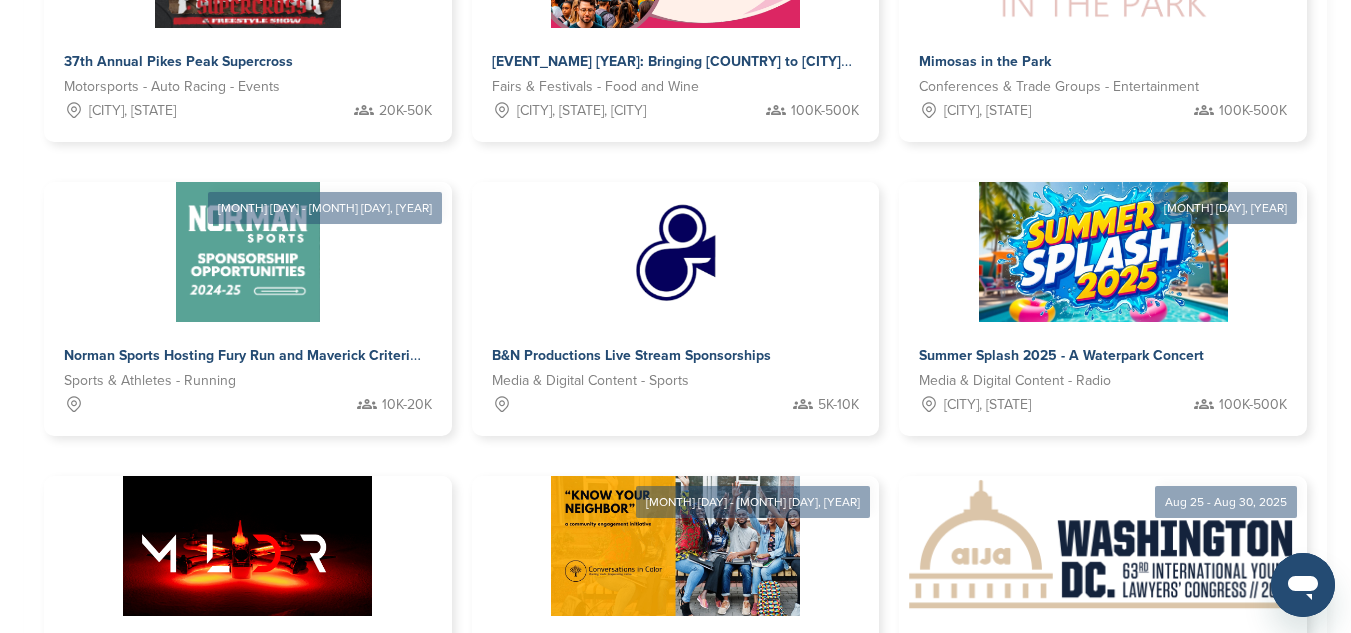 click on "15" at bounding box center [725, 792] 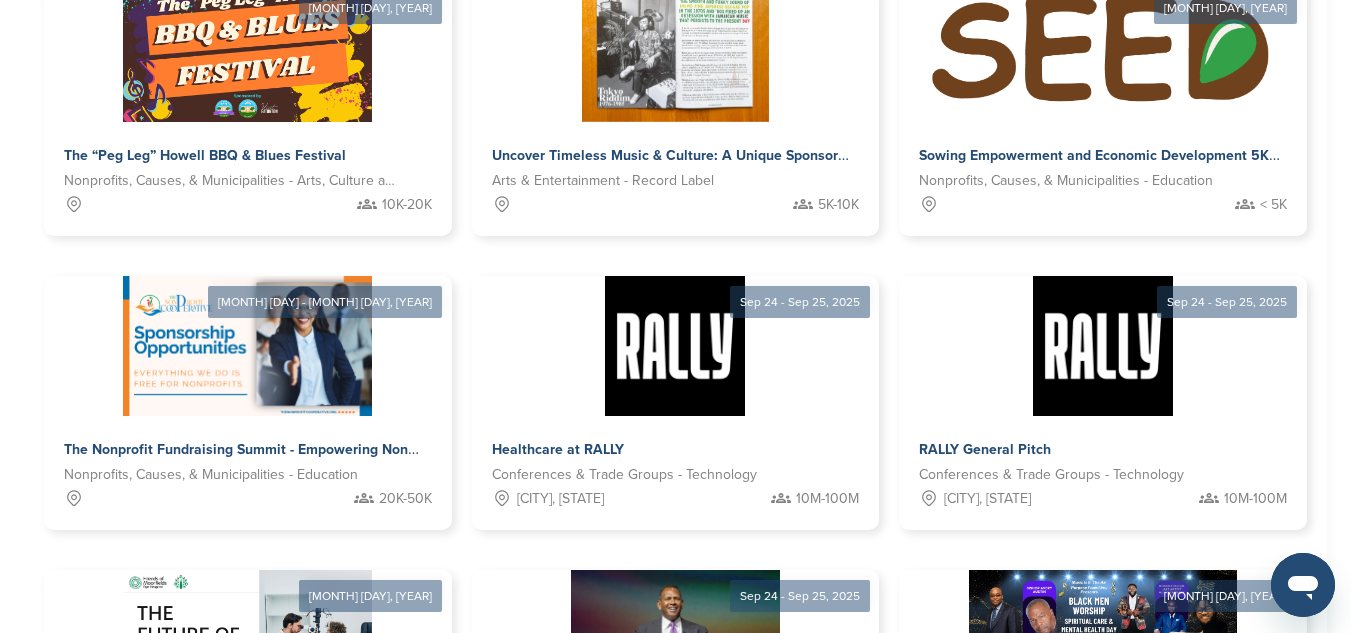 scroll, scrollTop: 1003, scrollLeft: 0, axis: vertical 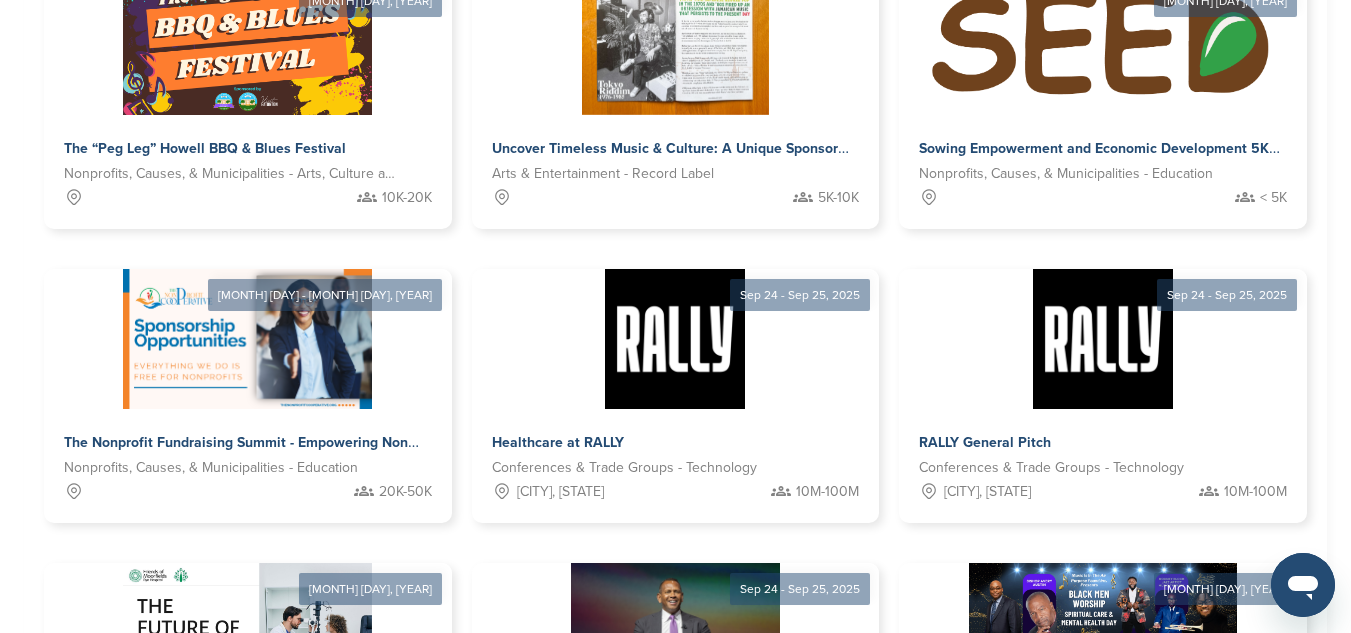 click on "16" at bounding box center [725, 879] 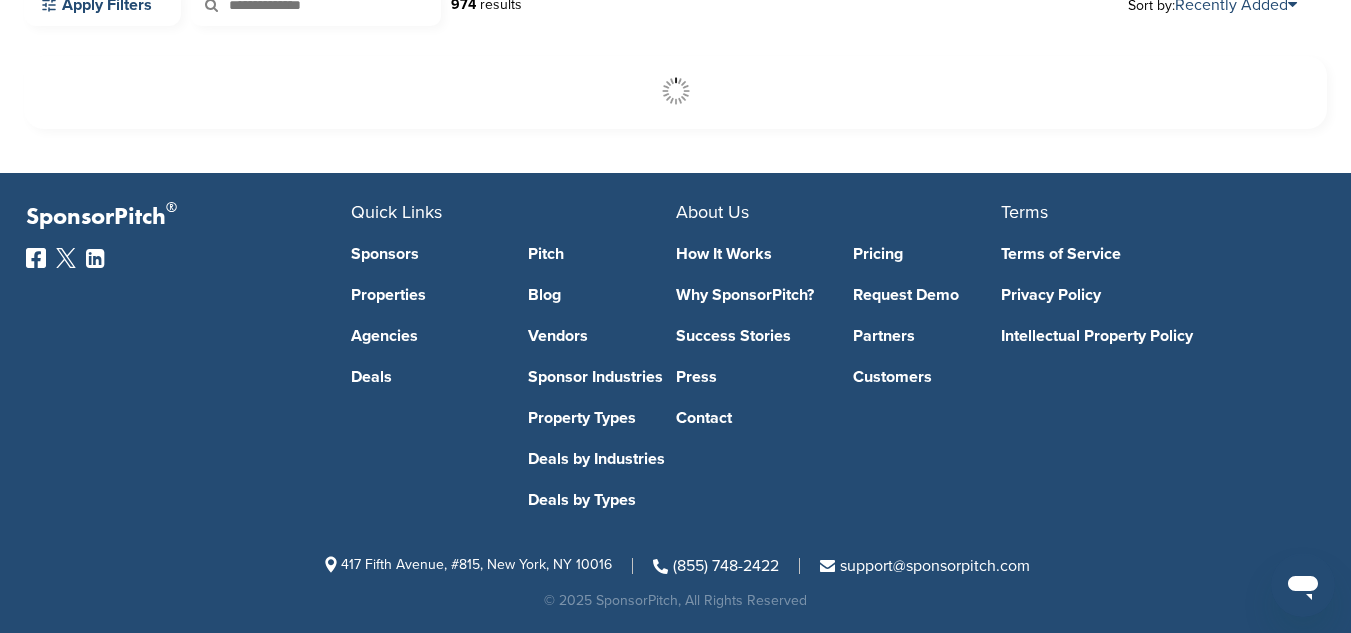 scroll, scrollTop: 608, scrollLeft: 0, axis: vertical 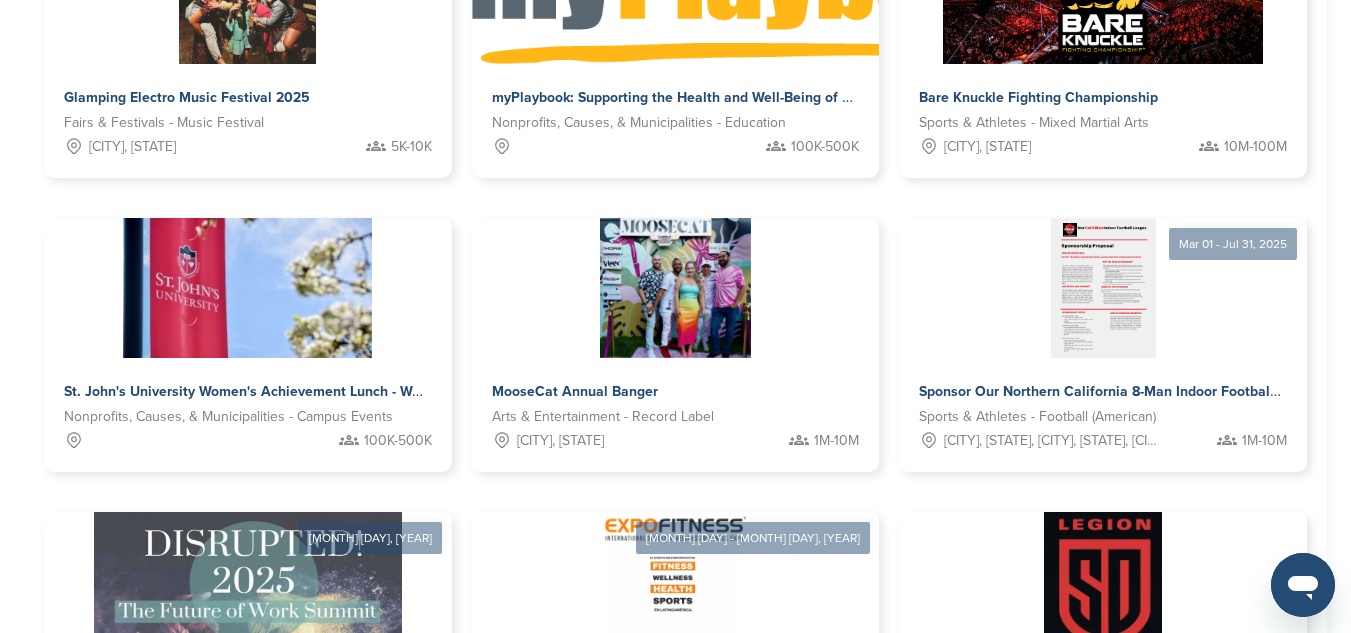 click on "17" at bounding box center (725, 828) 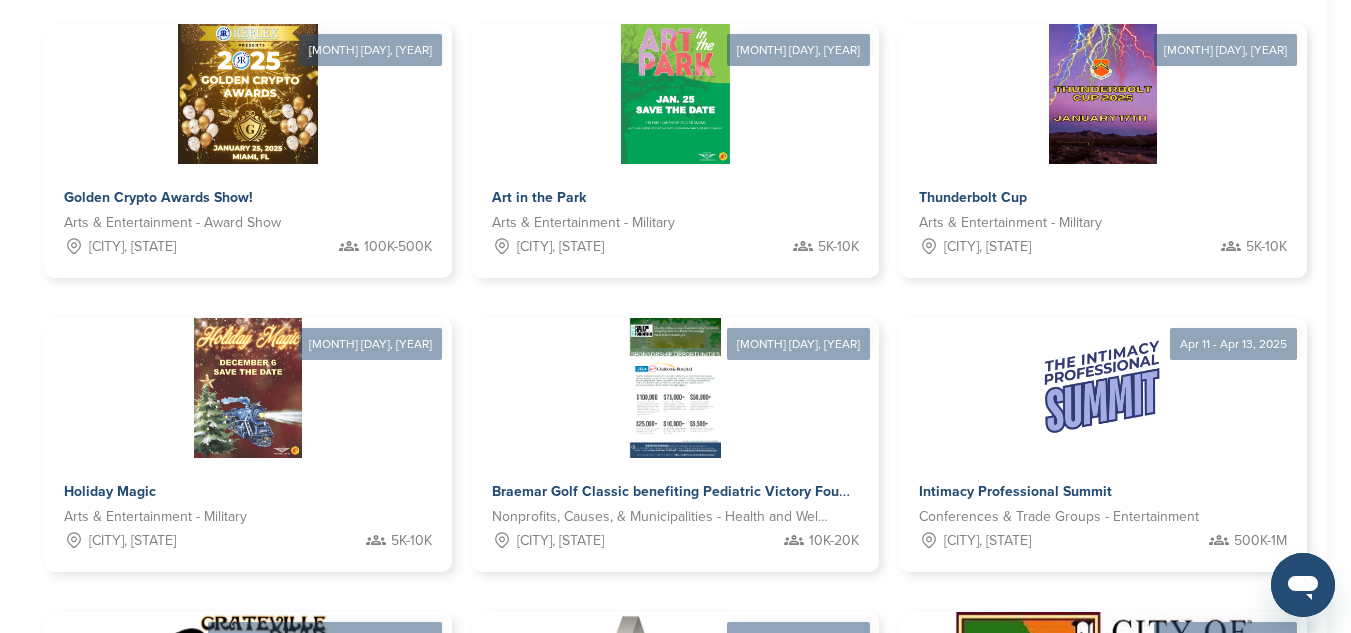 scroll, scrollTop: 986, scrollLeft: 0, axis: vertical 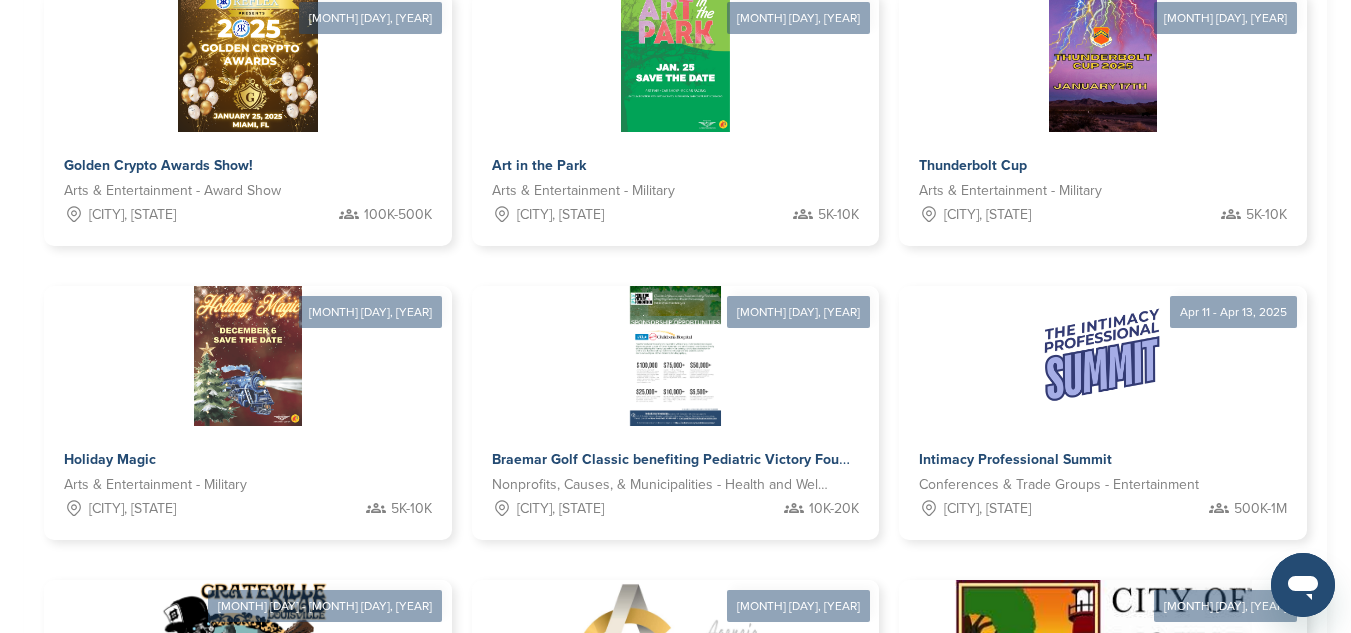 click on "18" at bounding box center (725, 896) 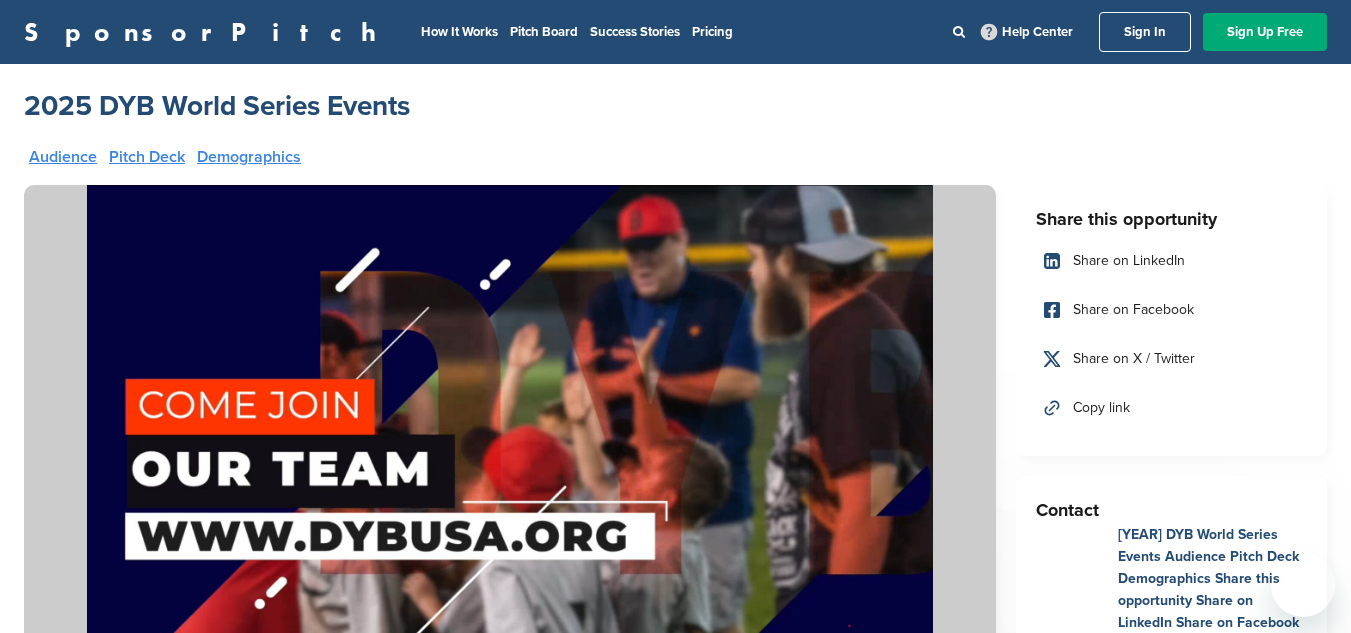 scroll, scrollTop: 0, scrollLeft: 0, axis: both 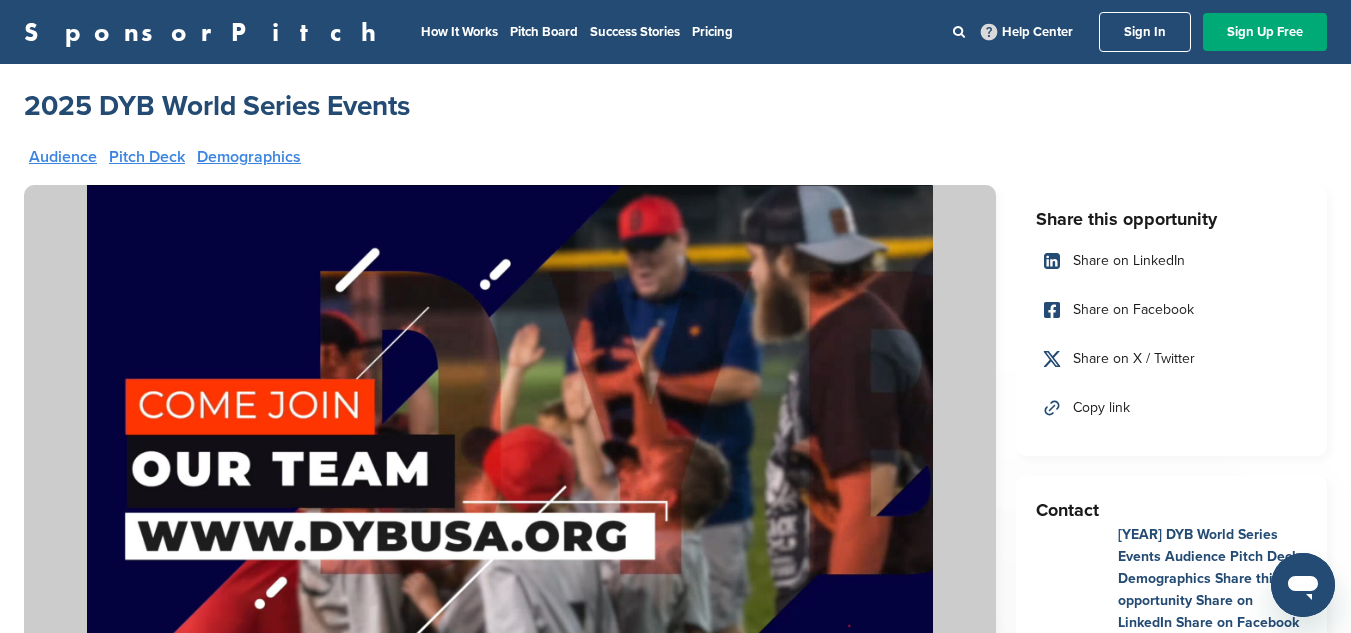 drag, startPoint x: 1356, startPoint y: 111, endPoint x: 869, endPoint y: 79, distance: 488.0502 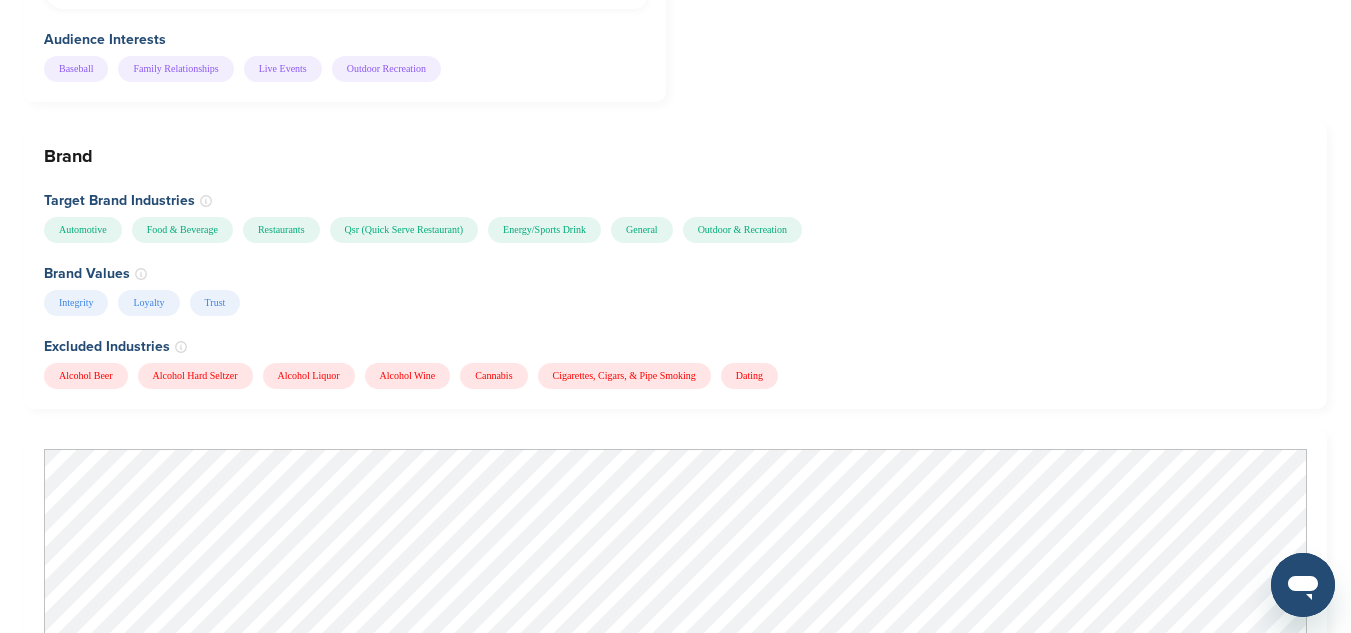 scroll, scrollTop: 1828, scrollLeft: 0, axis: vertical 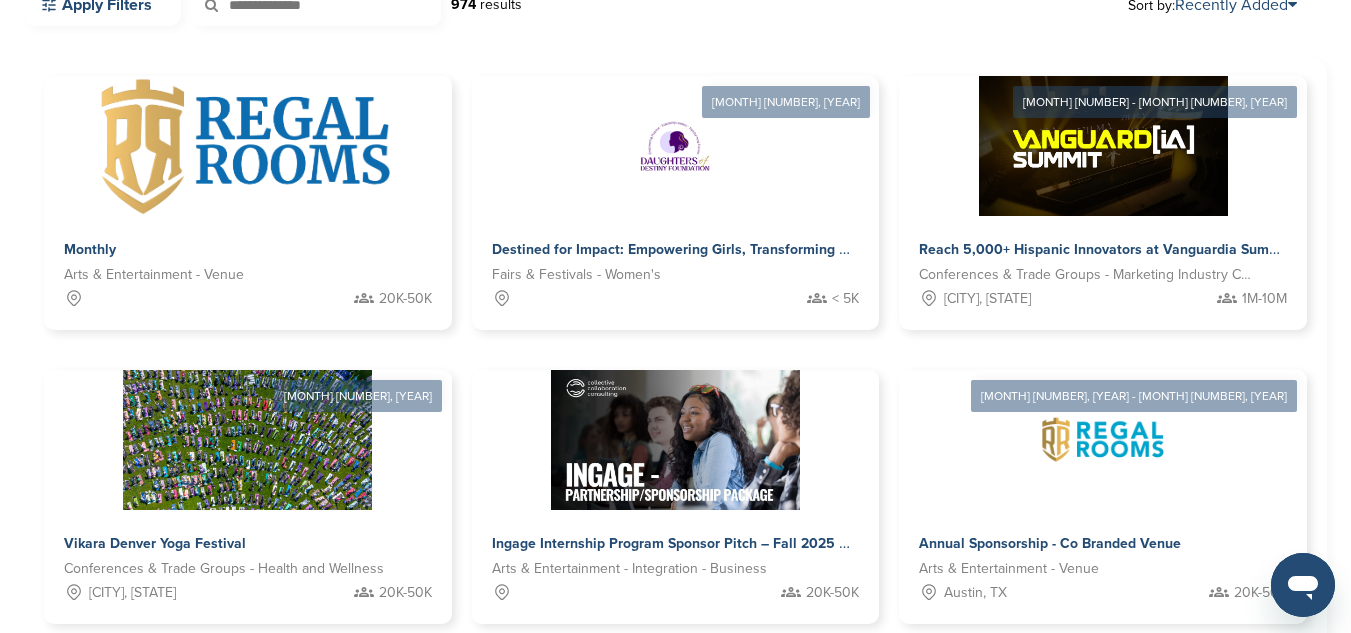 drag, startPoint x: 1350, startPoint y: 298, endPoint x: 1346, endPoint y: 372, distance: 74.10803 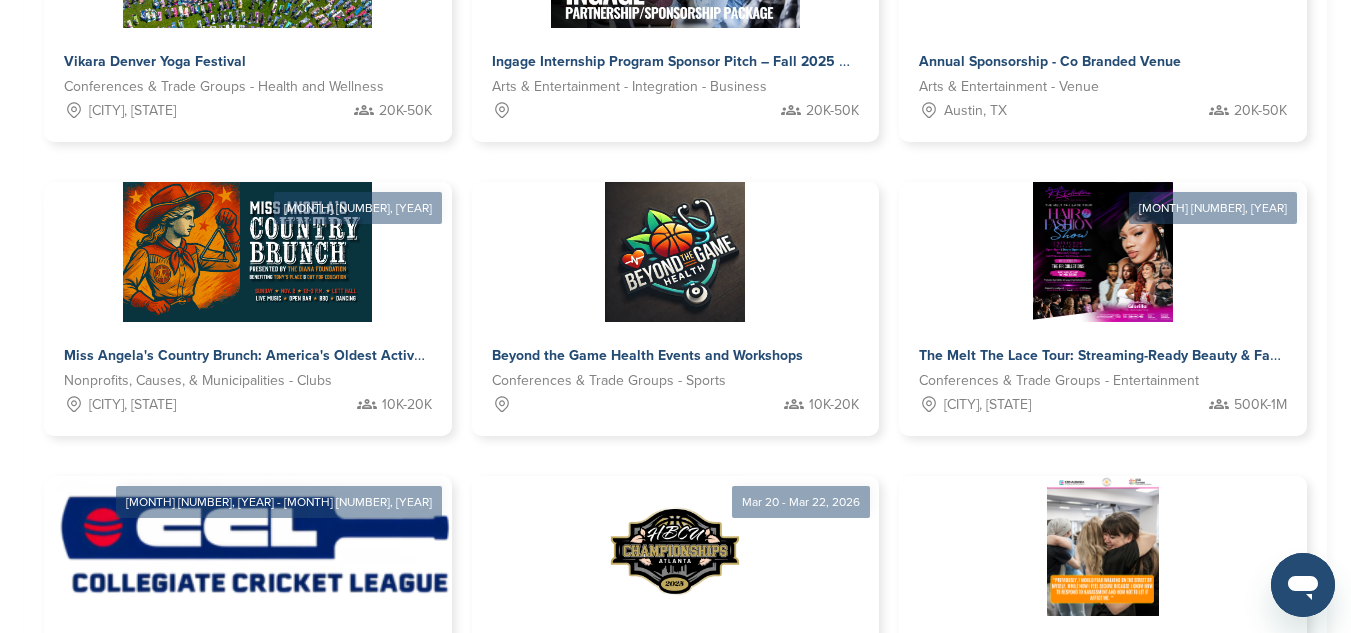 scroll, scrollTop: 1122, scrollLeft: 0, axis: vertical 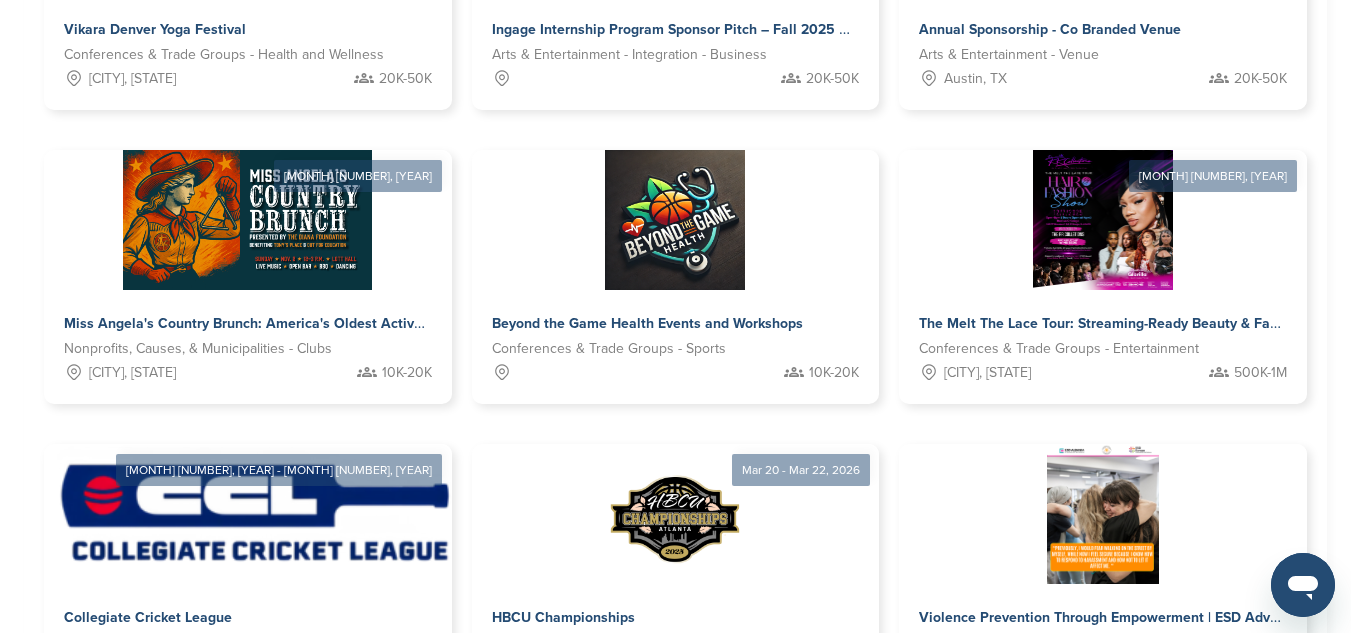 click on "3" at bounding box center (668, 760) 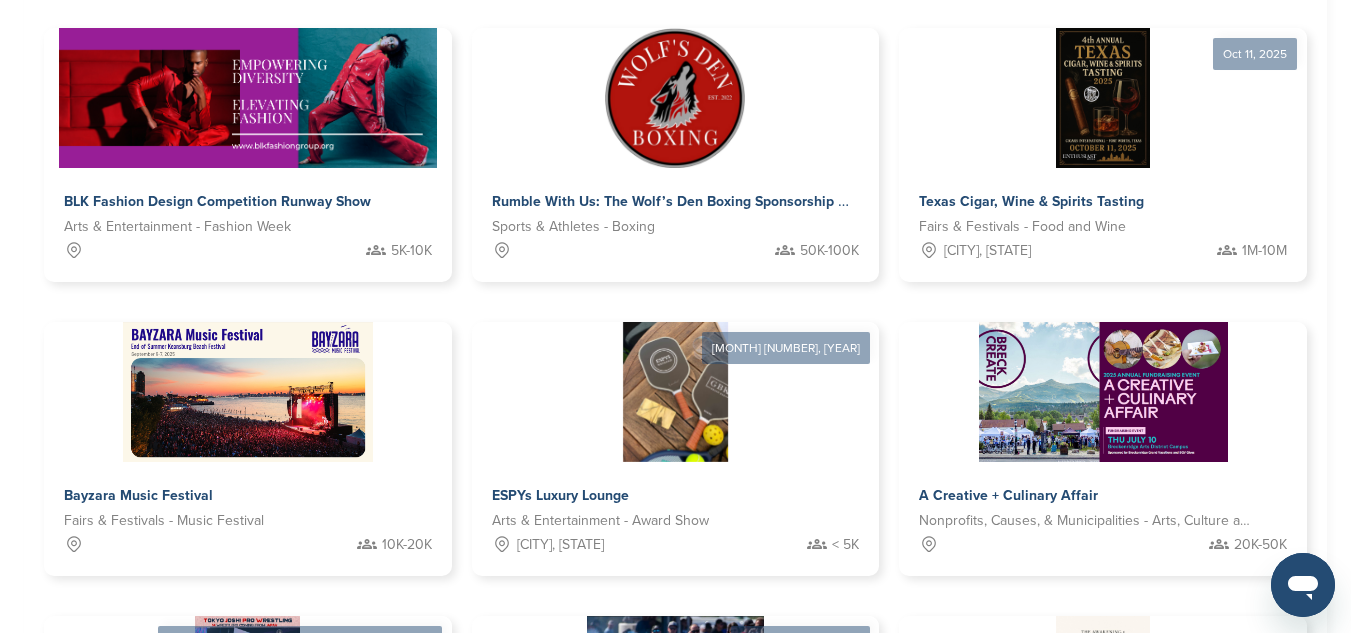 scroll, scrollTop: 1096, scrollLeft: 0, axis: vertical 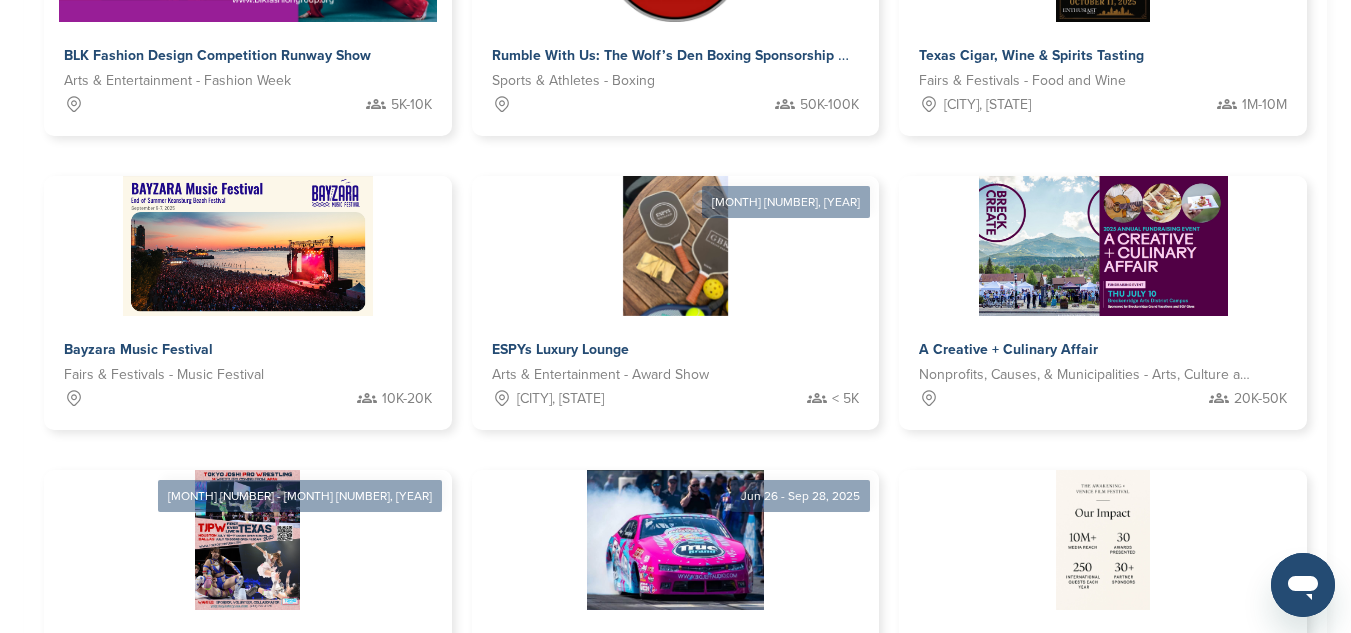 click on "4" at bounding box center (693, 786) 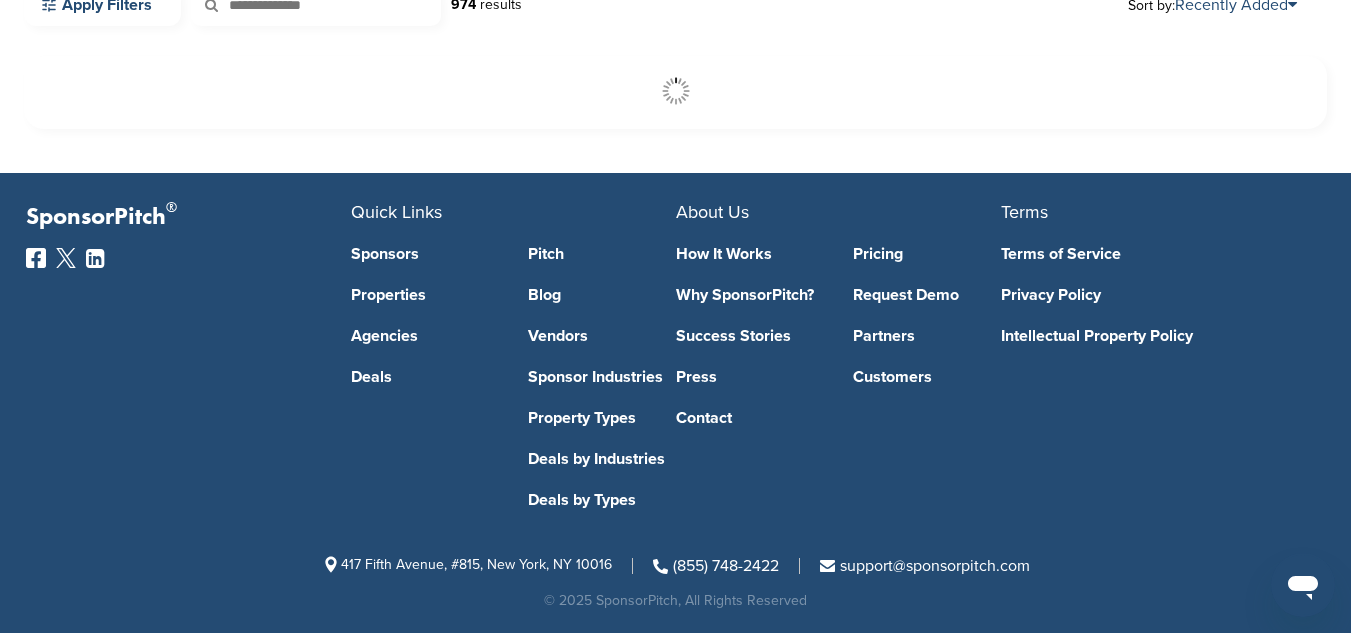 scroll, scrollTop: 608, scrollLeft: 0, axis: vertical 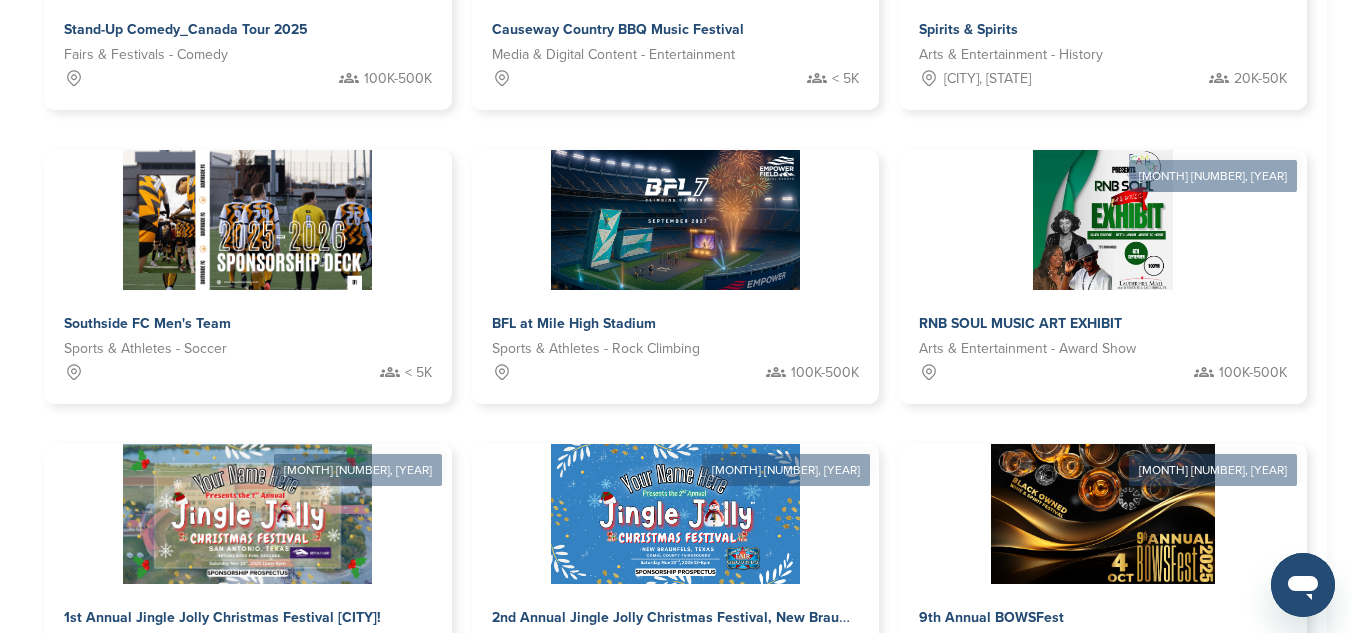 click on "5" at bounding box center [718, 760] 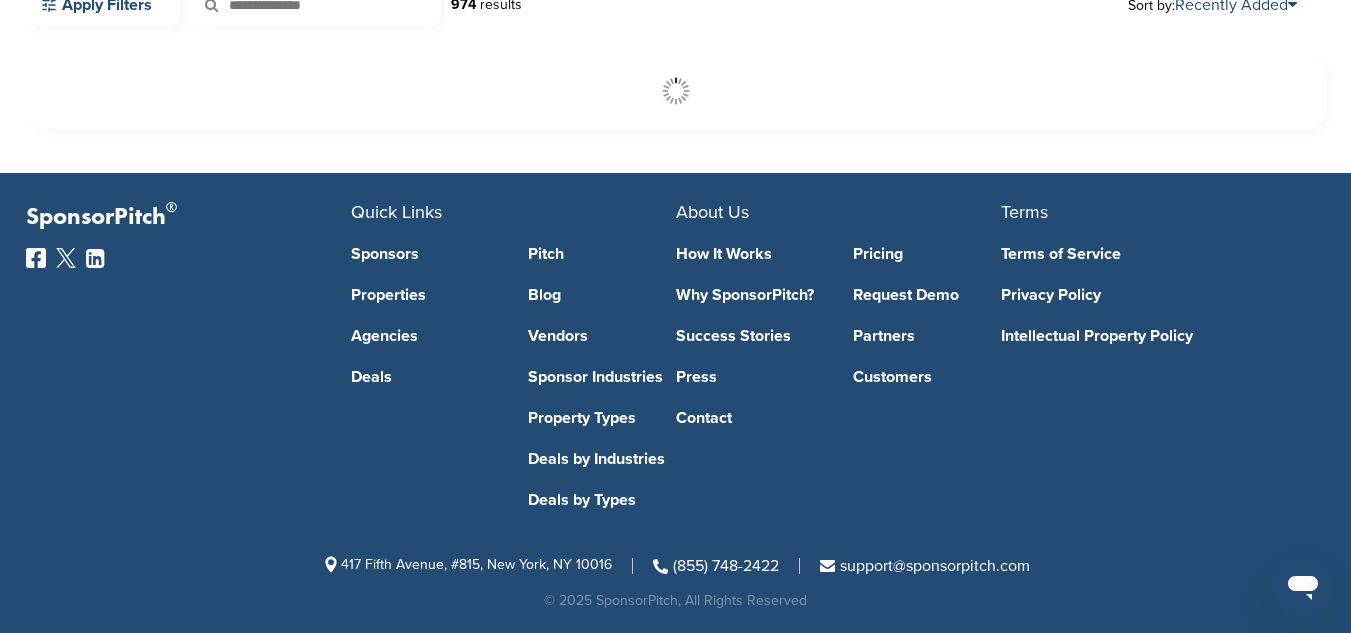 scroll, scrollTop: 608, scrollLeft: 0, axis: vertical 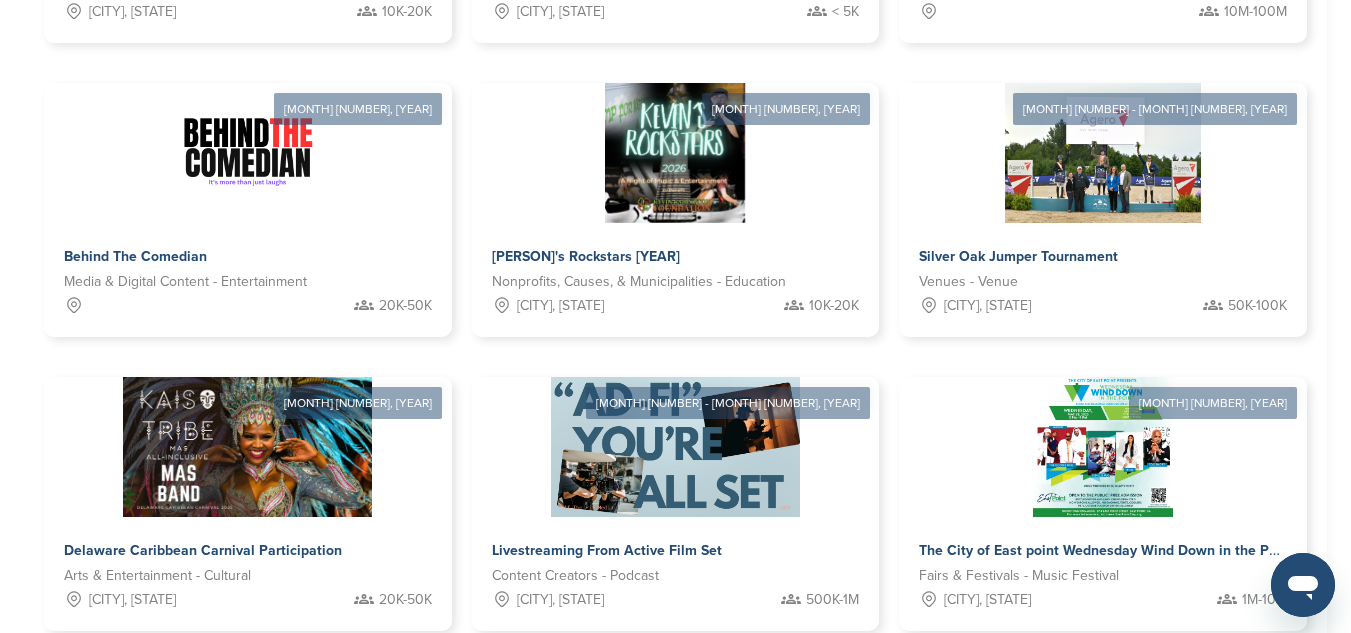 click on "6" at bounding box center [743, 693] 